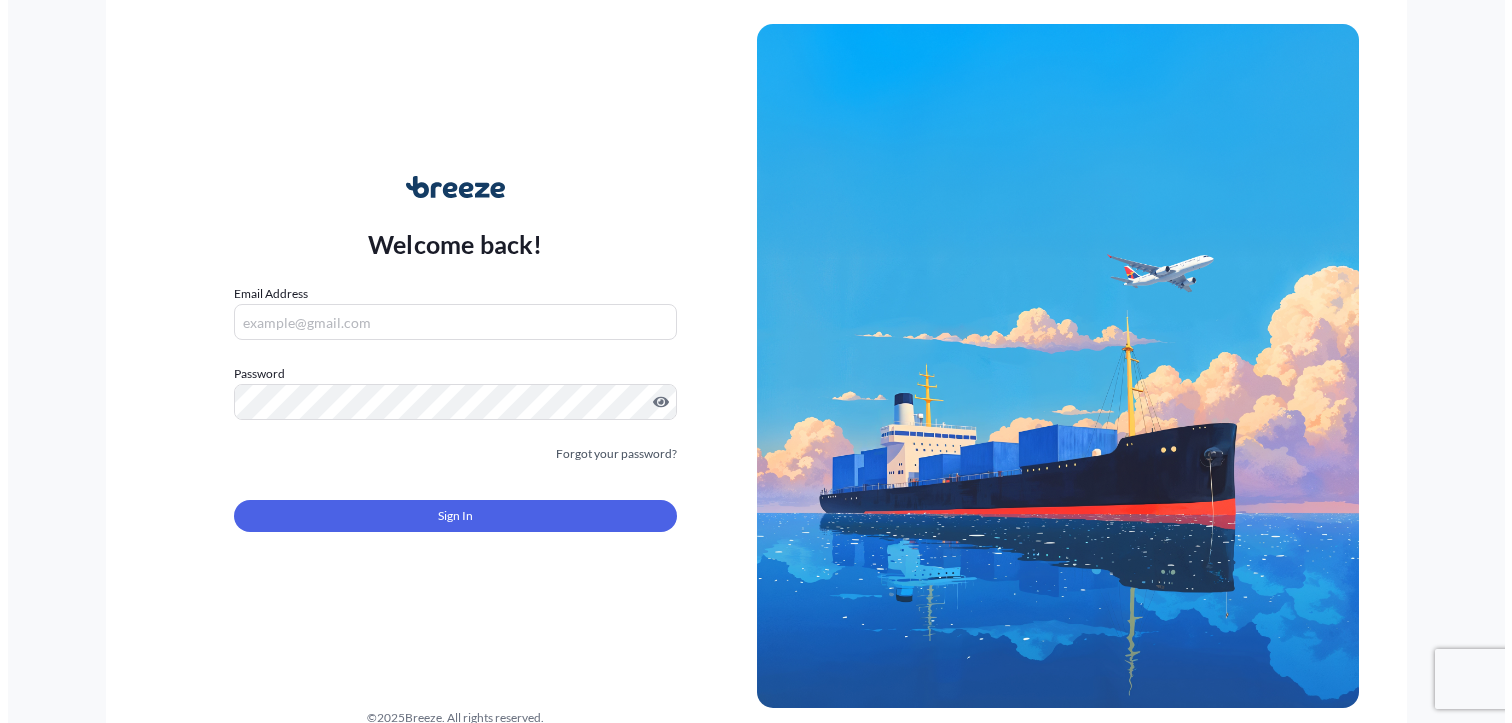 scroll, scrollTop: 0, scrollLeft: 0, axis: both 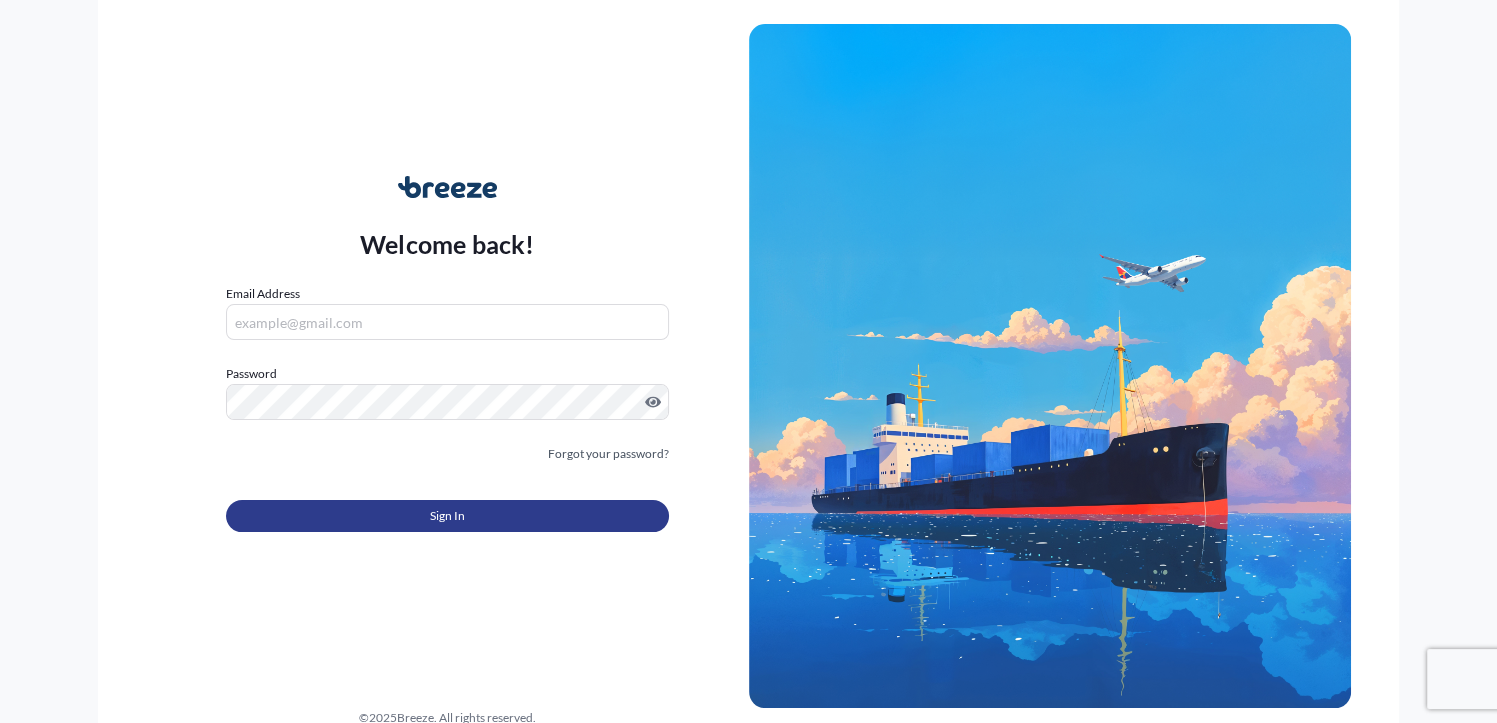 type on "[EMAIL]" 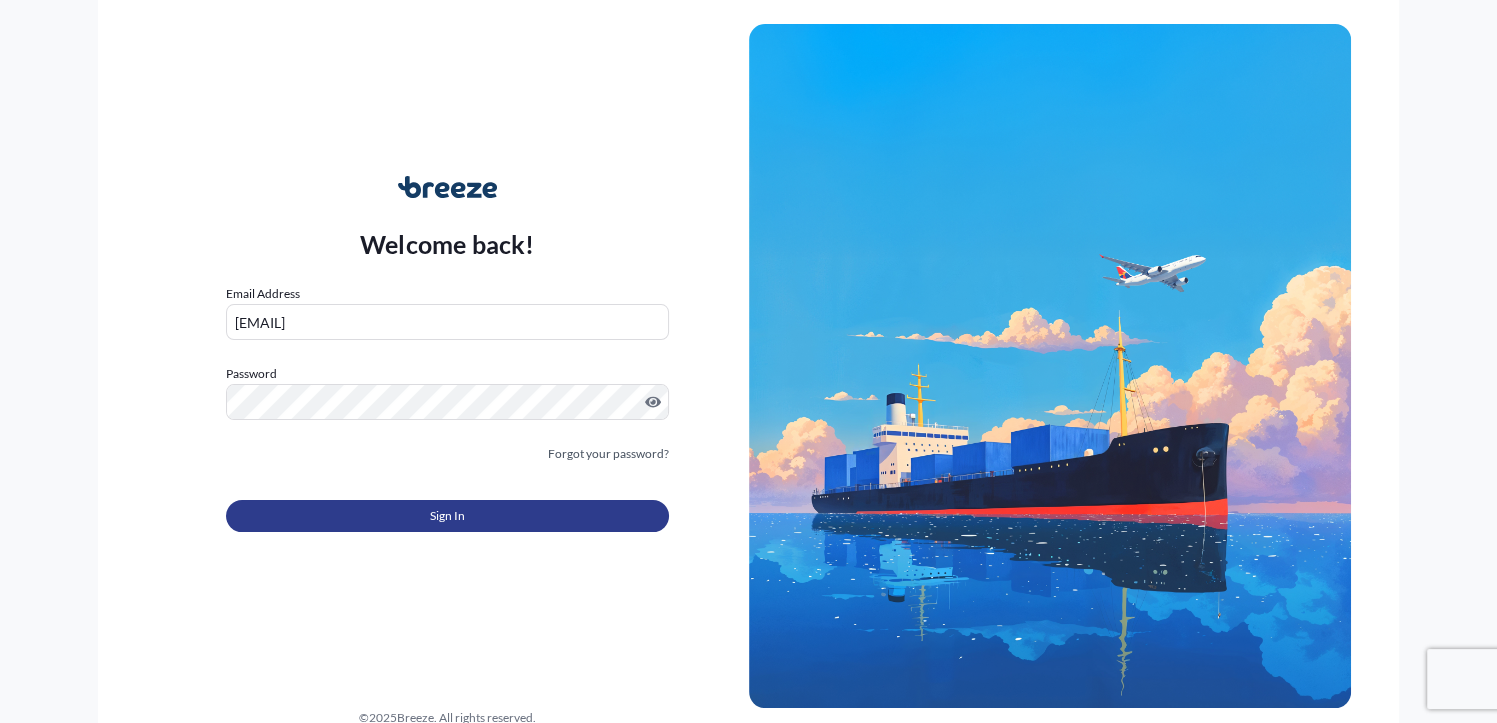 click on "Sign In" at bounding box center (447, 516) 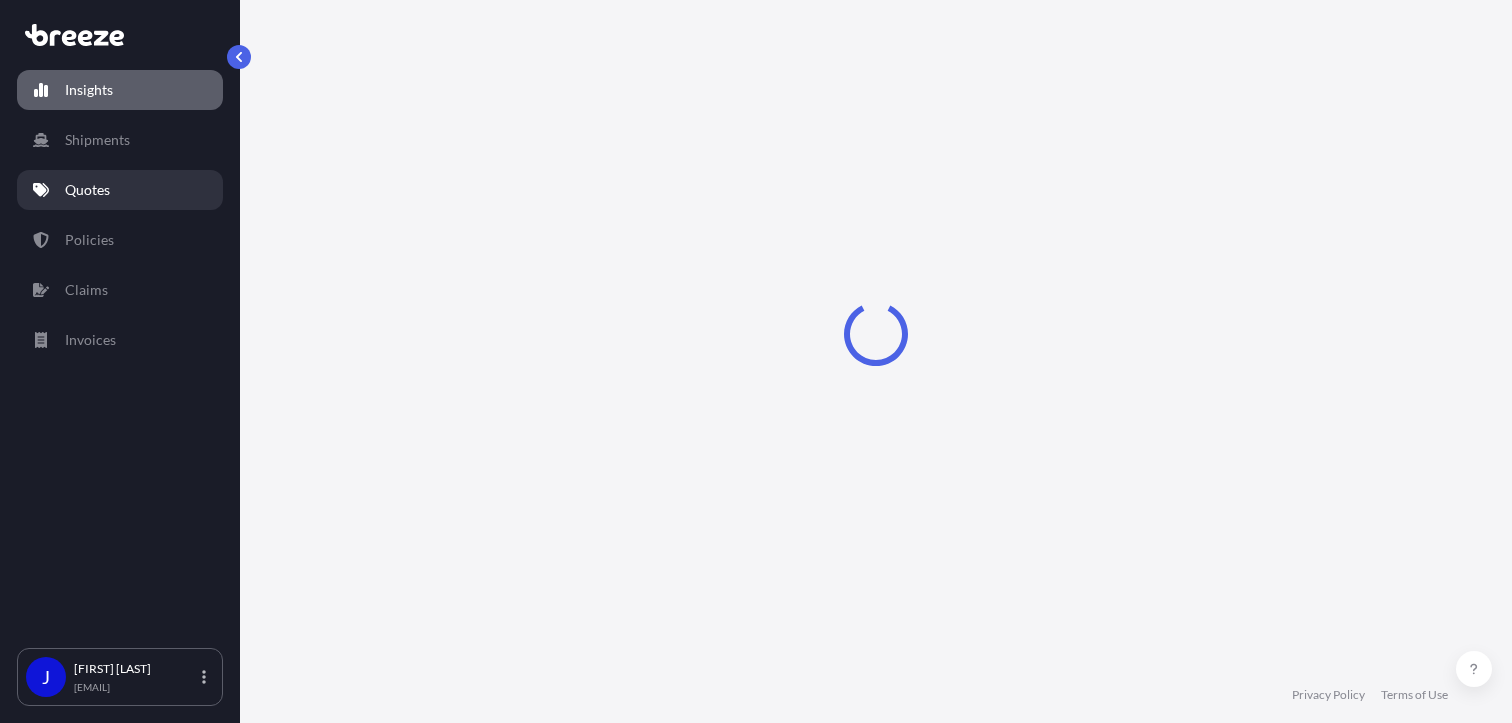 click on "Quotes" at bounding box center (120, 190) 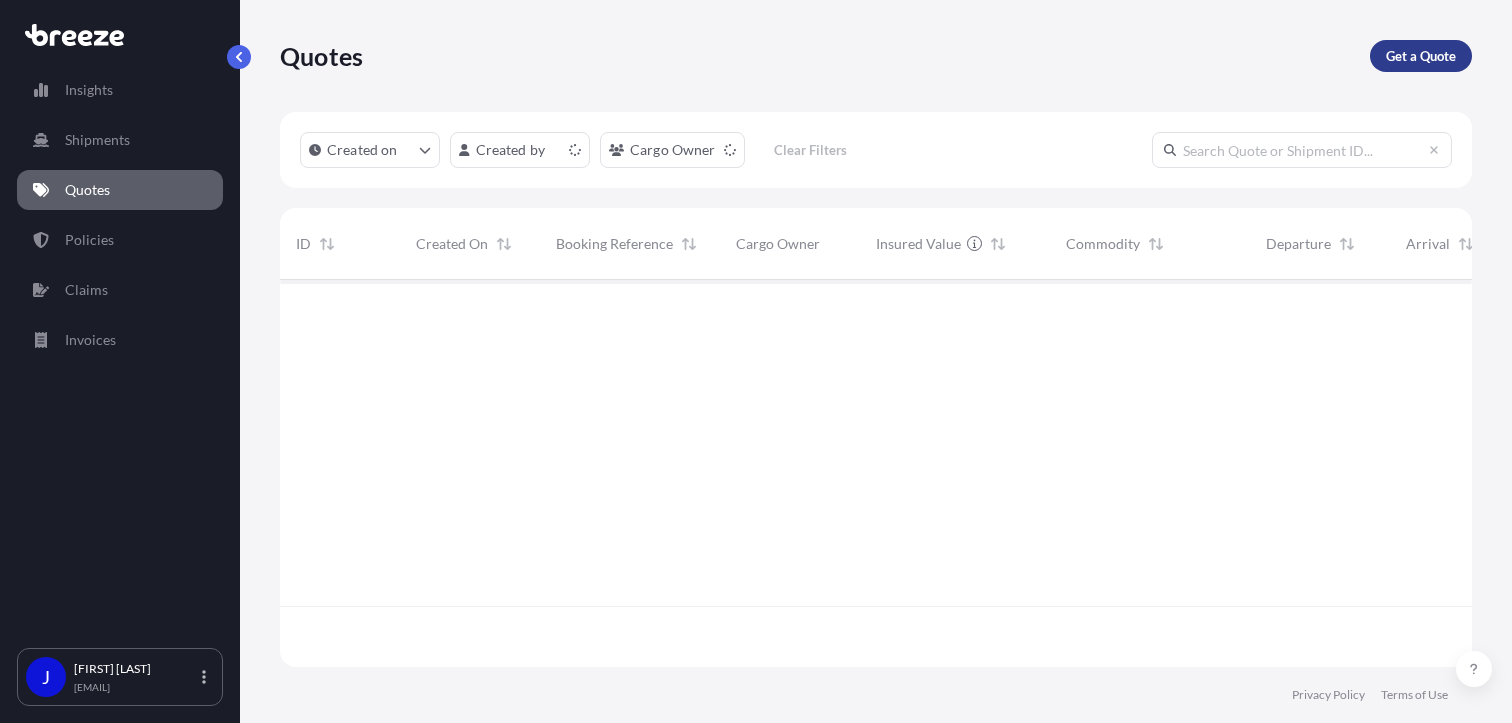 scroll, scrollTop: 16, scrollLeft: 16, axis: both 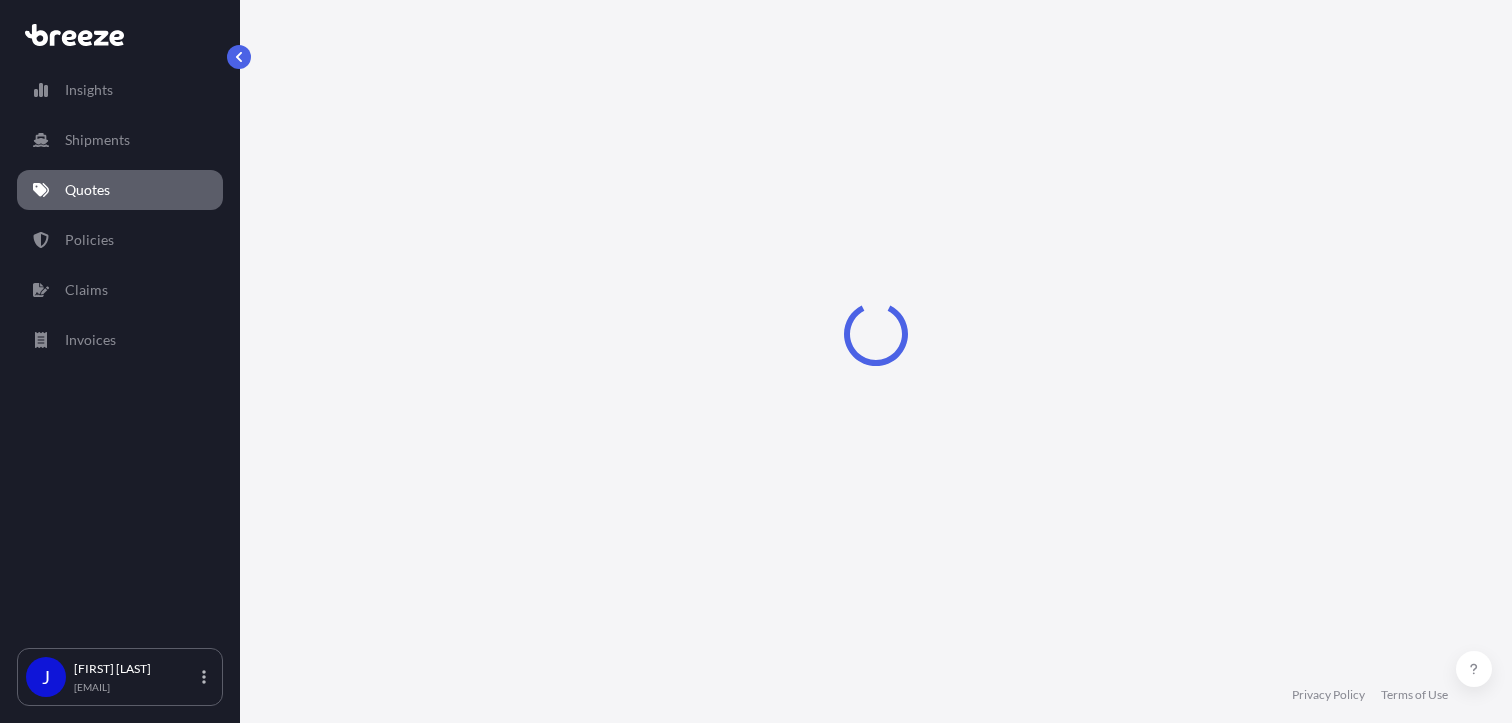 select on "Sea" 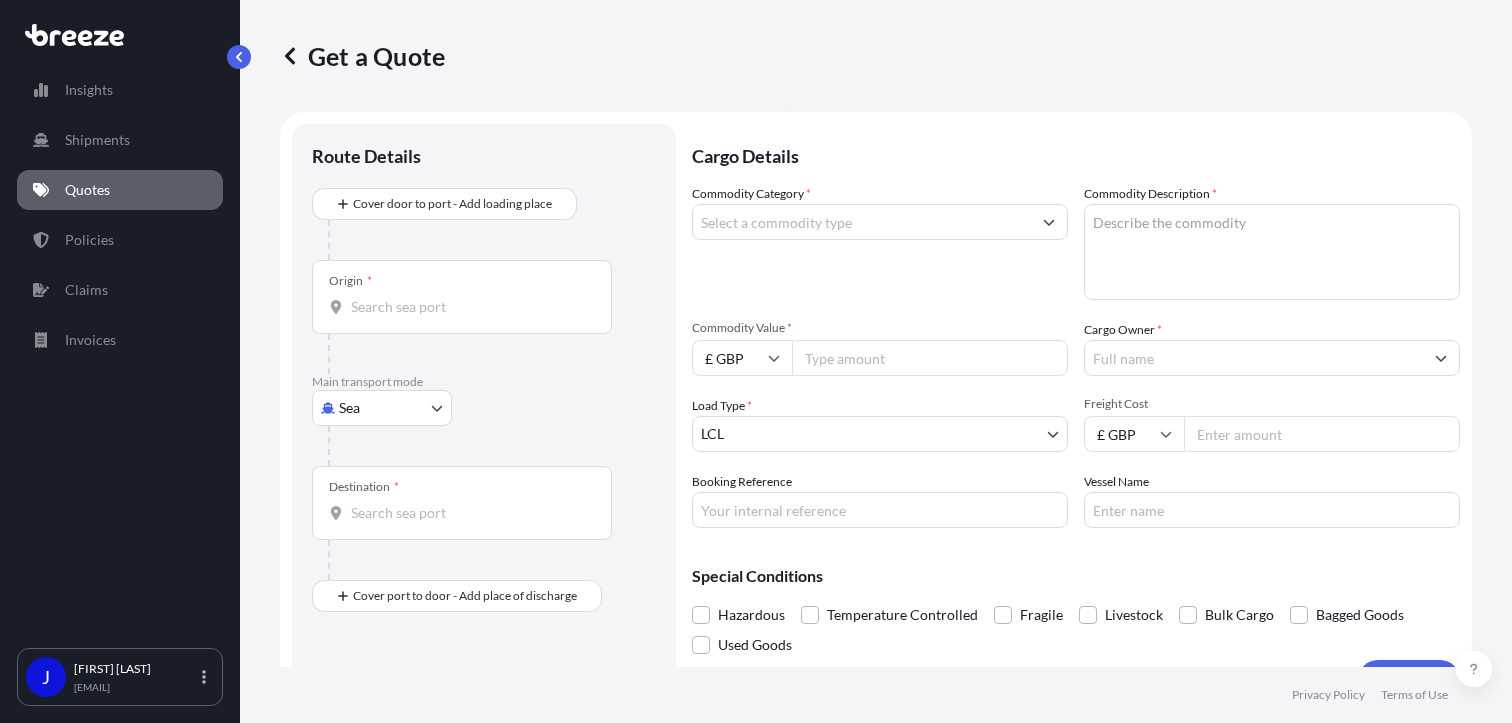 scroll, scrollTop: 32, scrollLeft: 0, axis: vertical 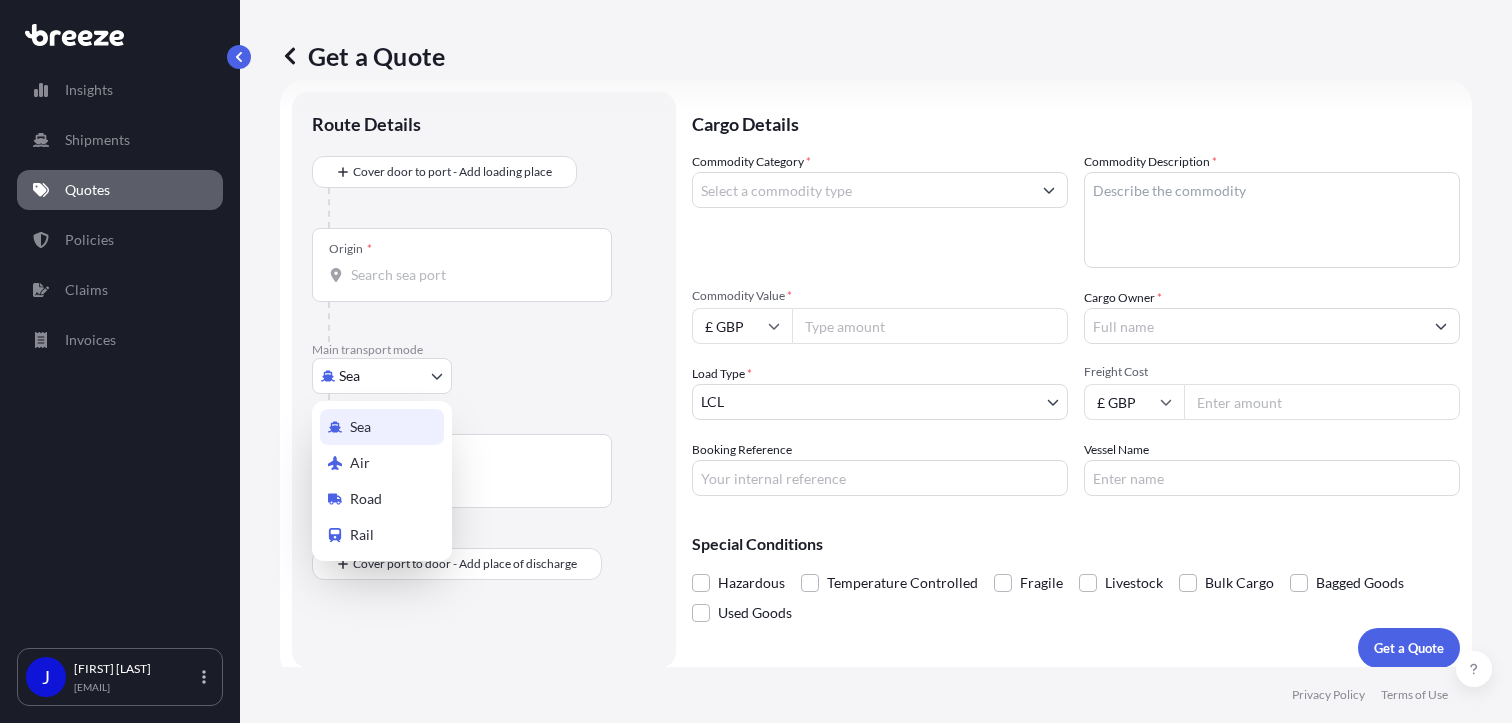click on "Insights Shipments Quotes Policies Claims Invoices J [LAST] [LAST] [EMAIL] Get a Quote Route Details Cover door to port - Add loading place Place of loading Road Road Rail Origin * Main transport mode Sea Sea Air Road Rail Destination * Cover port to door - Add place of discharge Road Road Rail Place of Discharge Cargo Details Commodity Category * Commodity Description * Commodity Value * £ GBP Cargo Owner * Load Type * LCL LCL FCL Freight Cost £ GBP Booking Reference Vessel Name Special Conditions Hazardous Temperature Controlled Fragile Livestock Bulk Cargo Bagged Goods Used Goods Get a Quote Privacy Policy Terms of Use
0 Sea Air Road Rail" at bounding box center [756, 361] 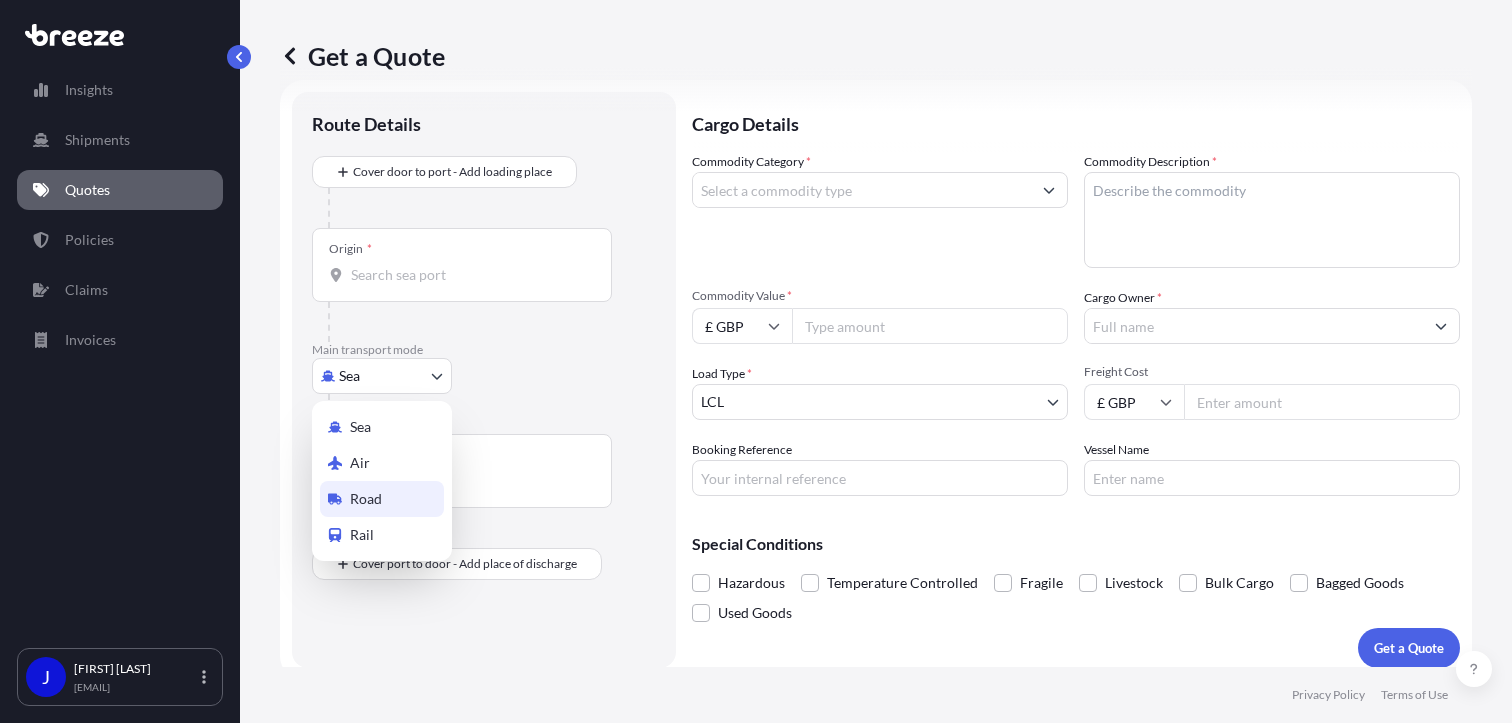 click on "Road" at bounding box center (382, 499) 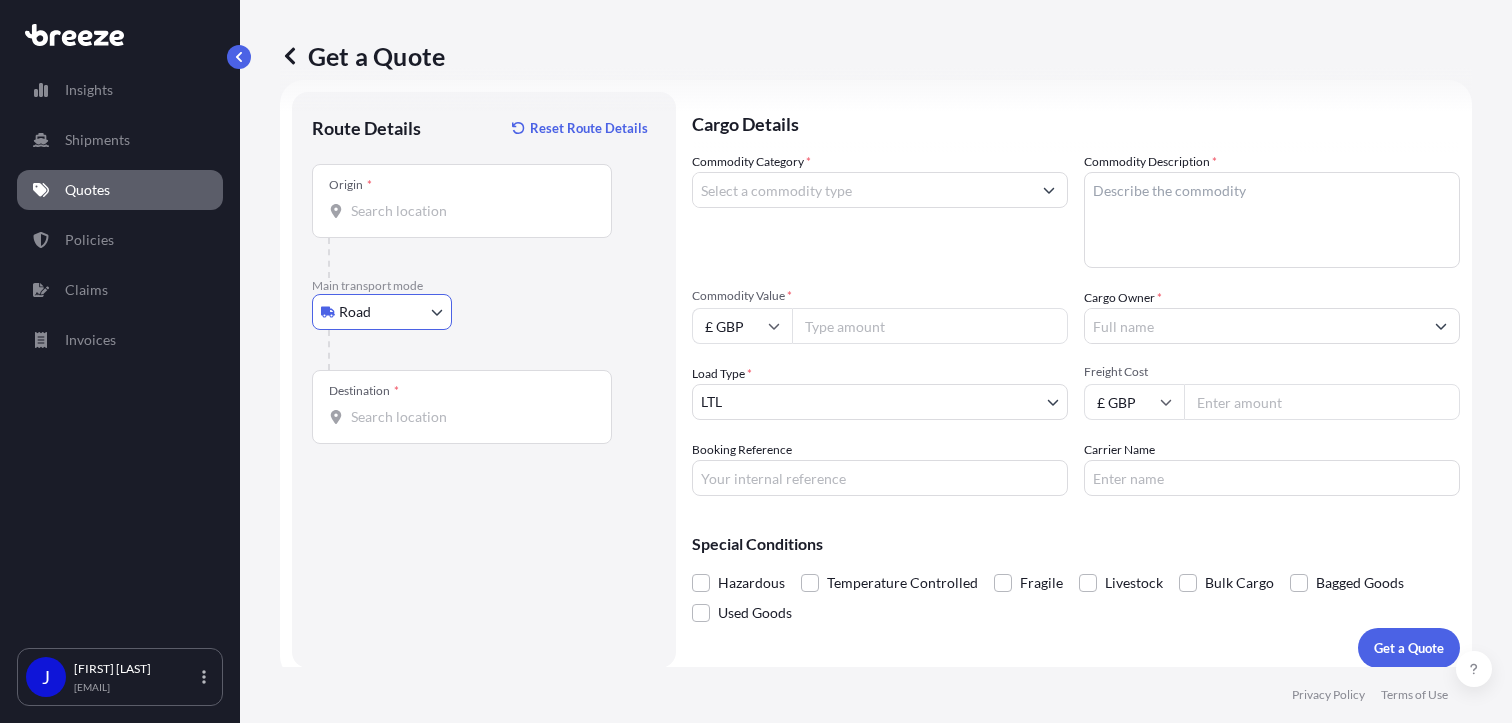 click on "Origin *" at bounding box center (469, 211) 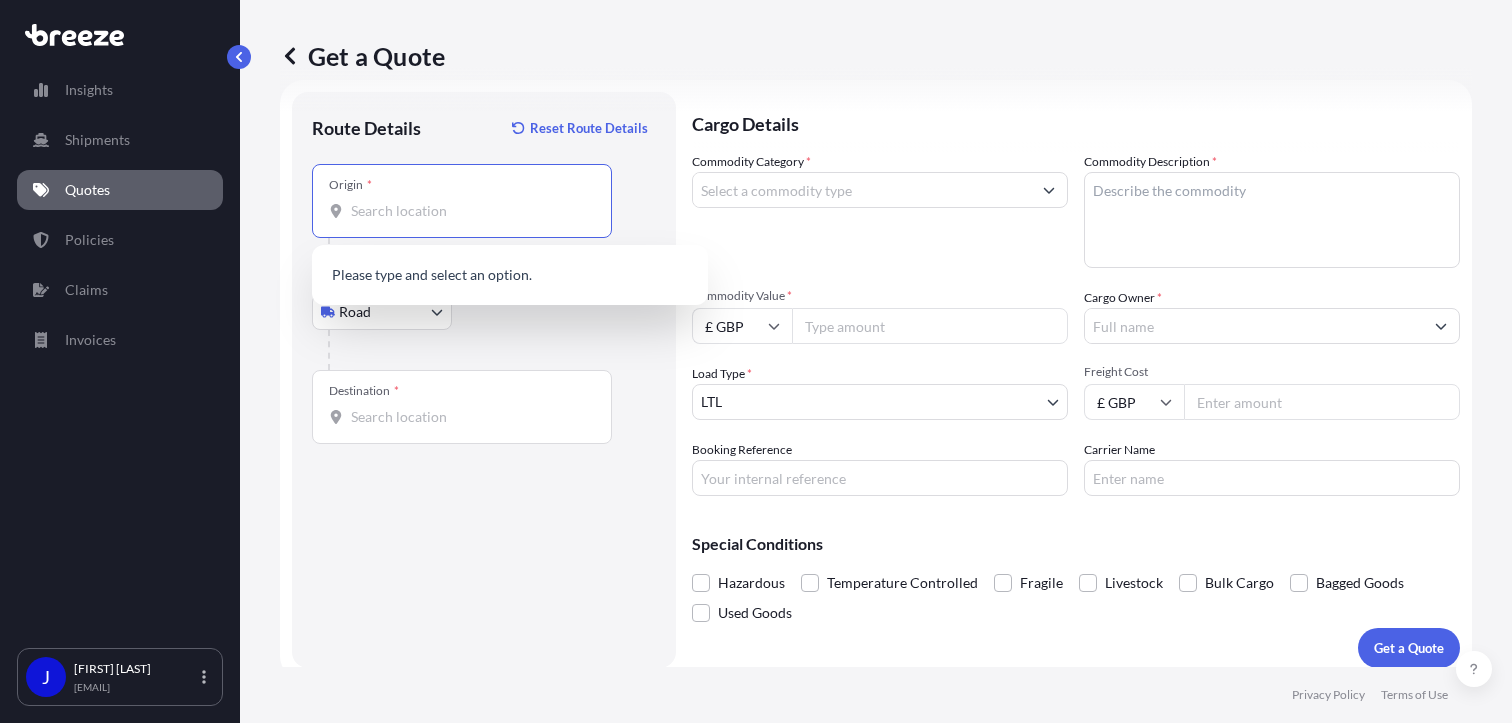 type on "T" 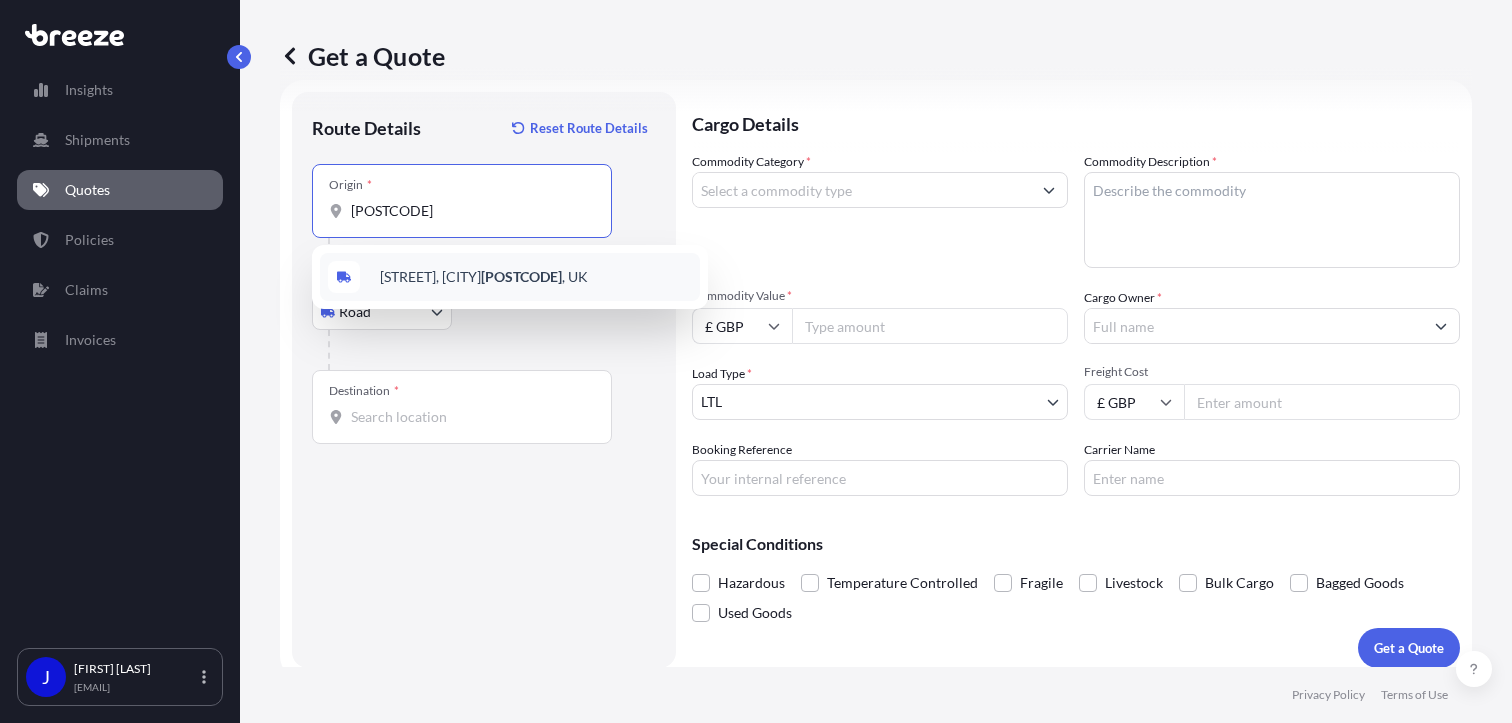 click on "[STREET], [CITY] [POSTCODE], [COUNTRY]" at bounding box center (484, 277) 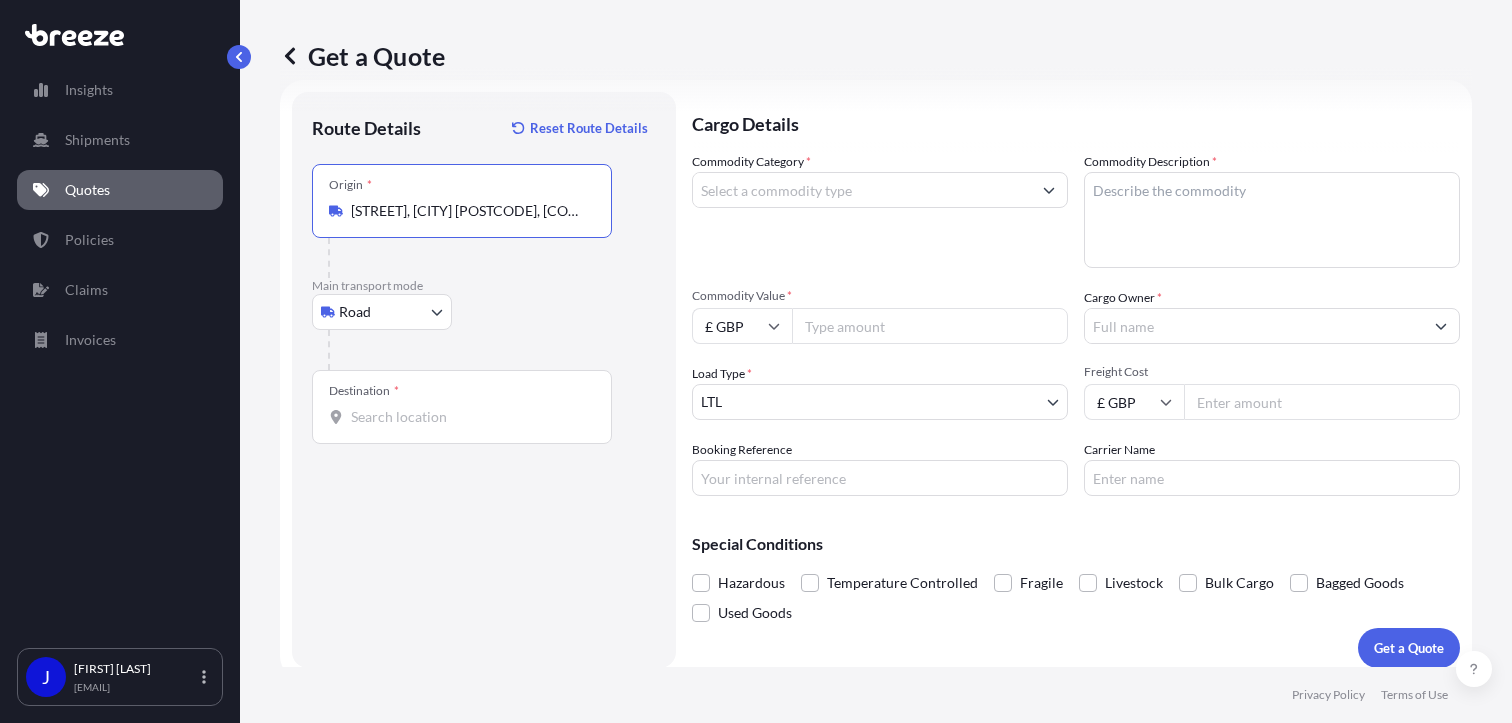 type on "[STREET], [CITY] [POSTCODE], [COUNTRY]" 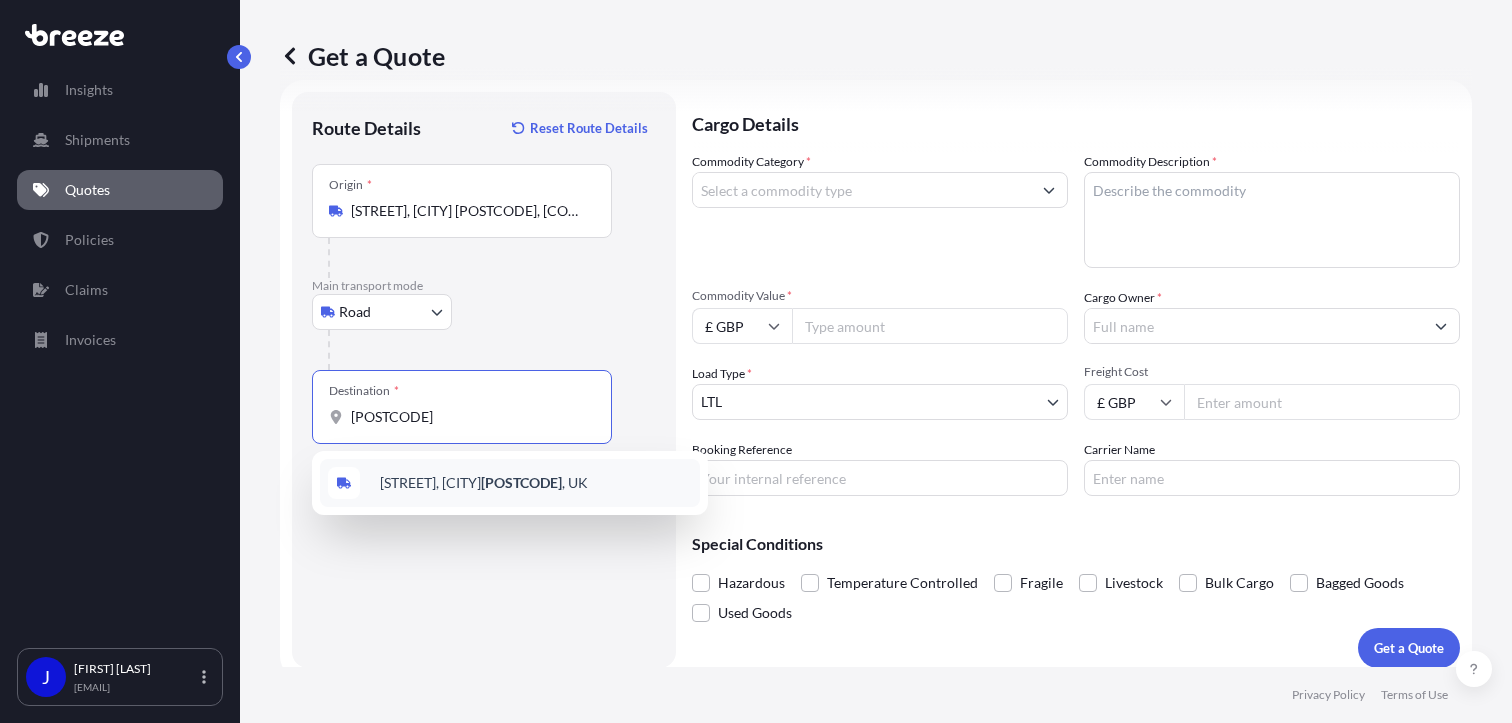 click on "[STREET], [CITY] [POSTCODE], [COUNTRY]" at bounding box center (484, 483) 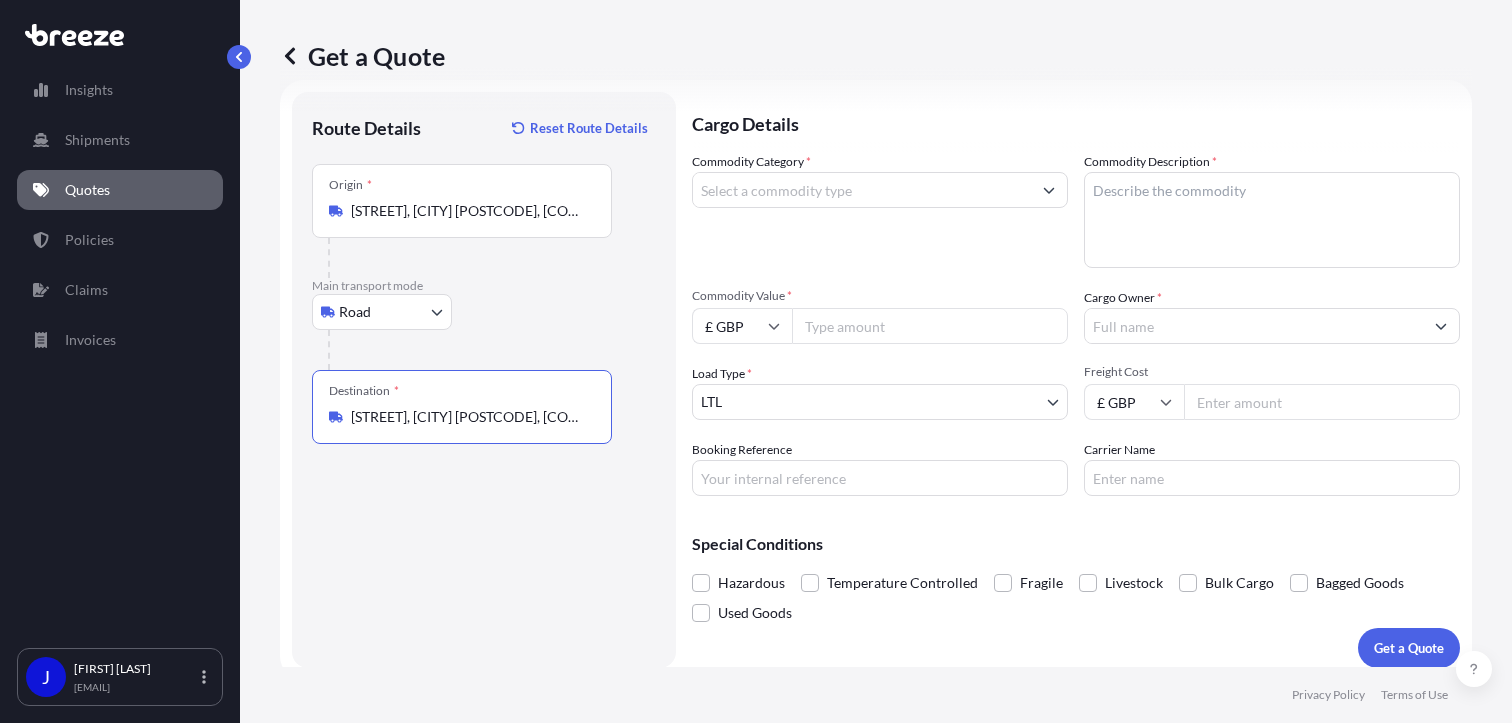 type on "[STREET], [CITY] [POSTCODE], [COUNTRY]" 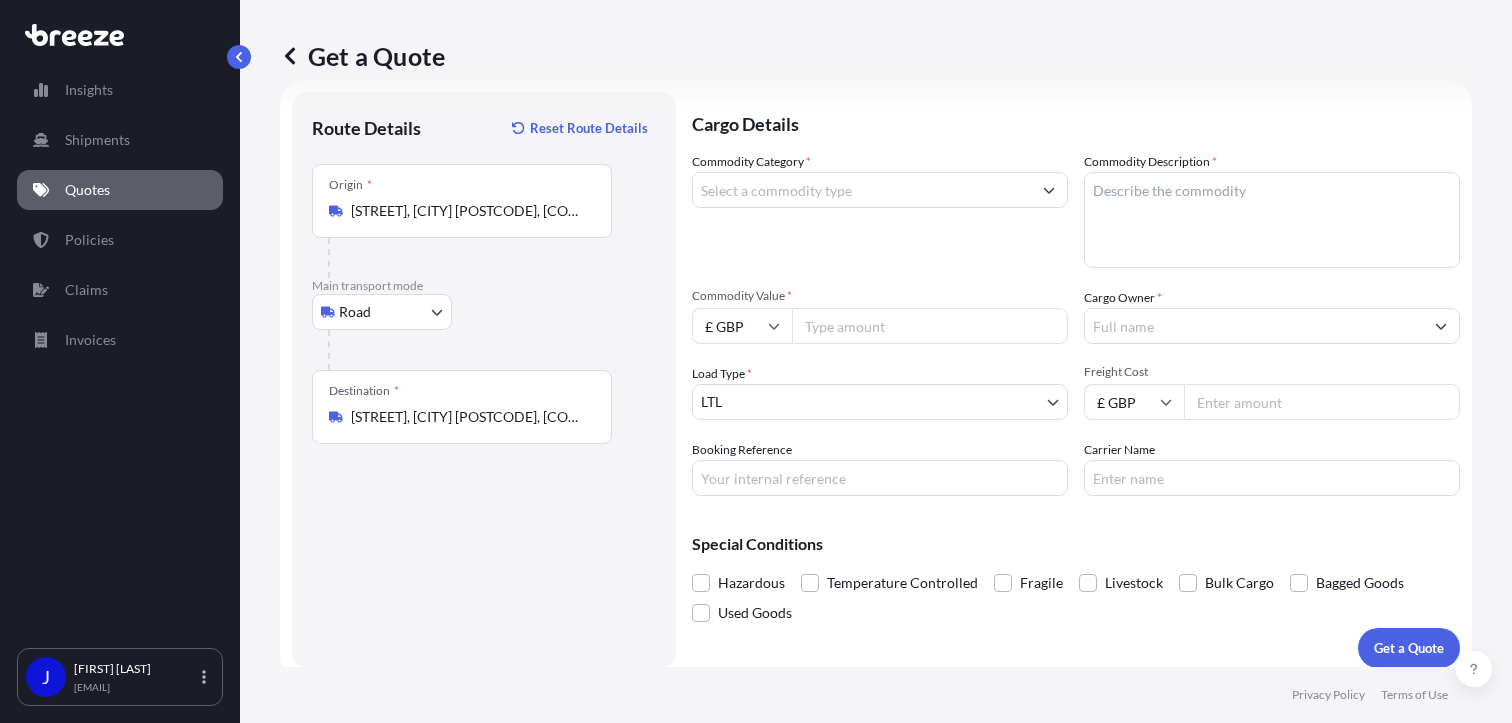 click on "Commodity Value   *" at bounding box center (930, 326) 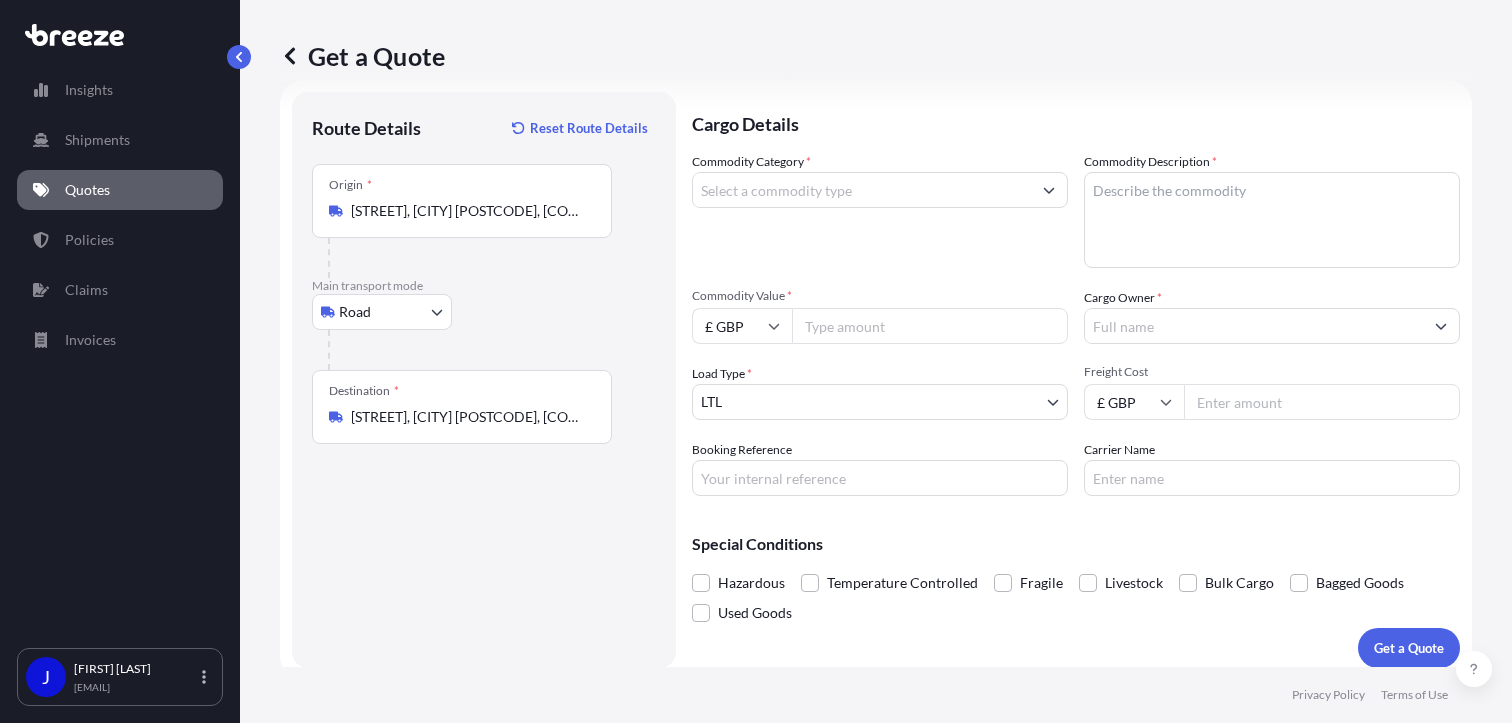 click on "Commodity Value   *" at bounding box center (930, 326) 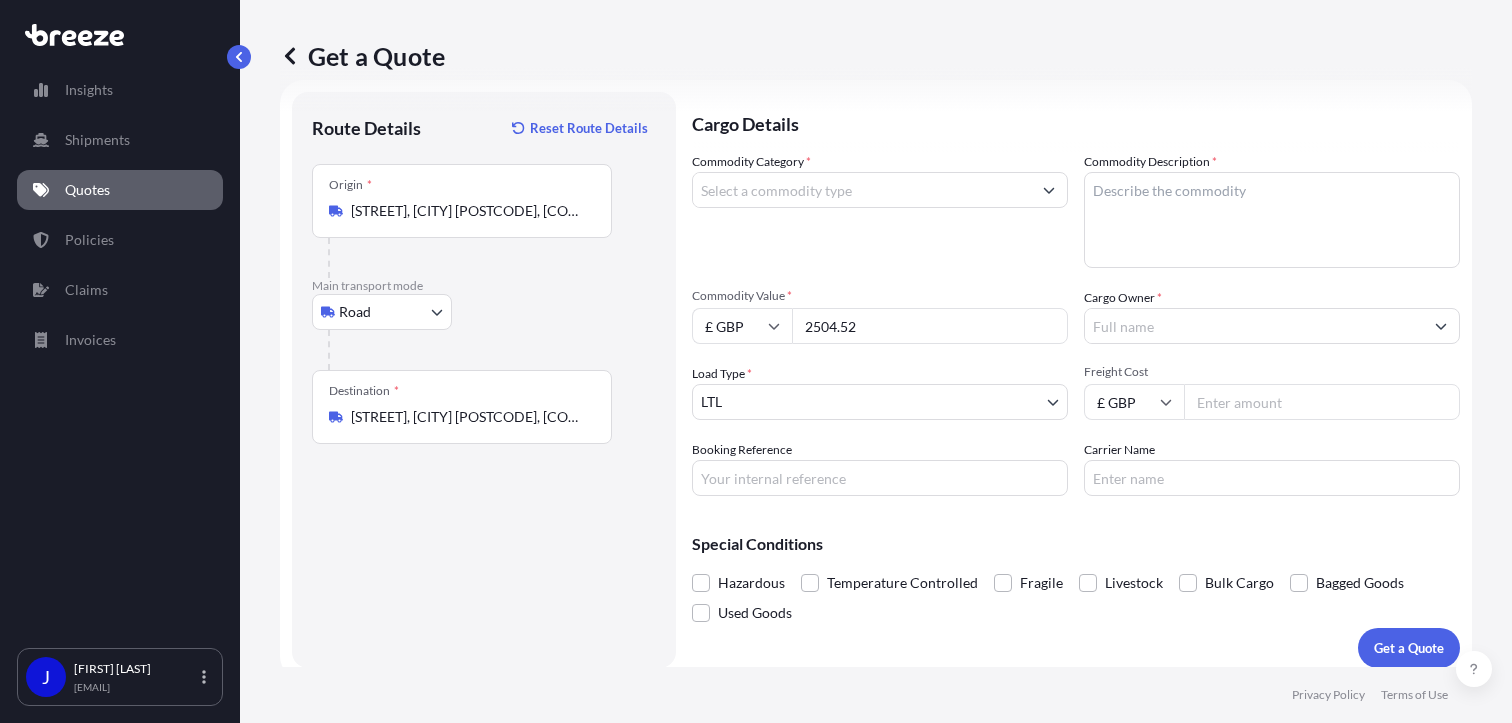 type on "2504.52" 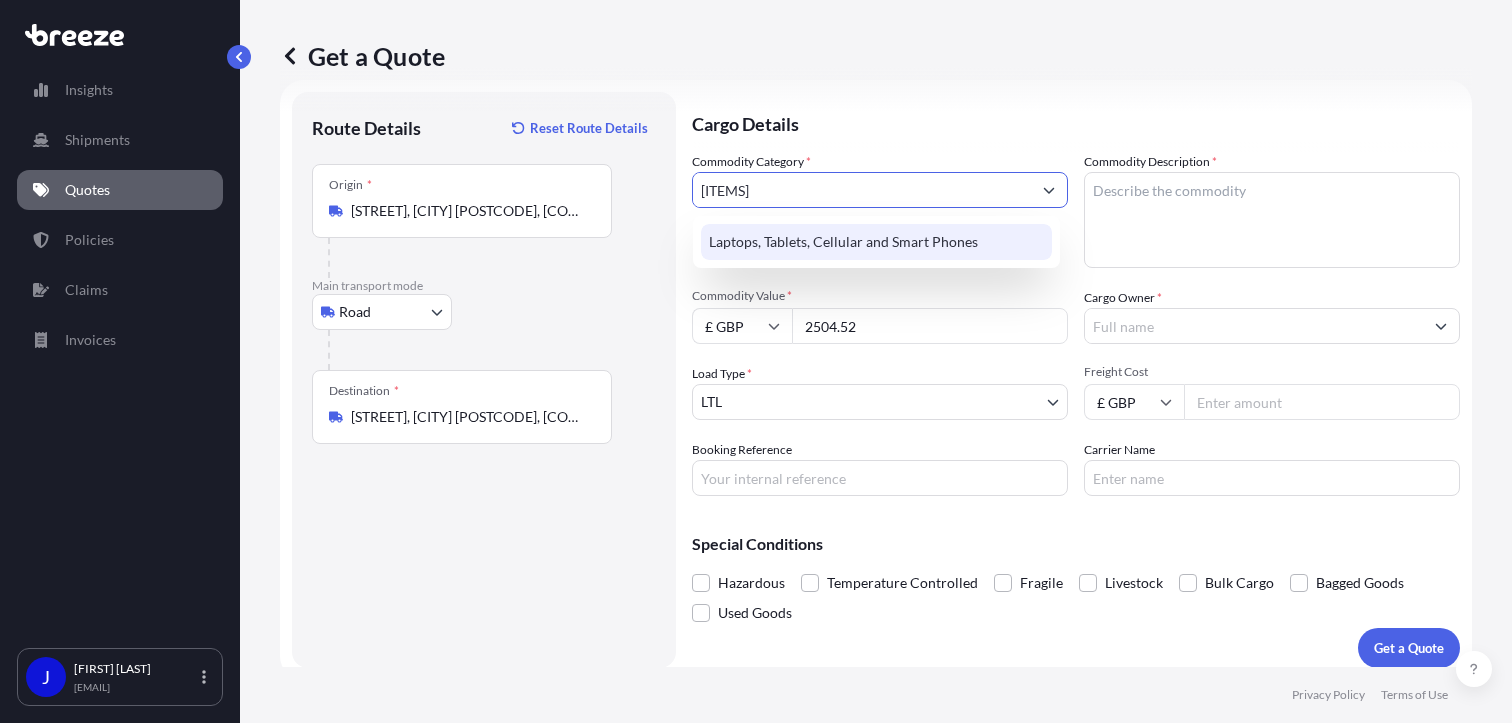click on "Laptops, Tablets, Cellular and Smart Phones" at bounding box center (876, 242) 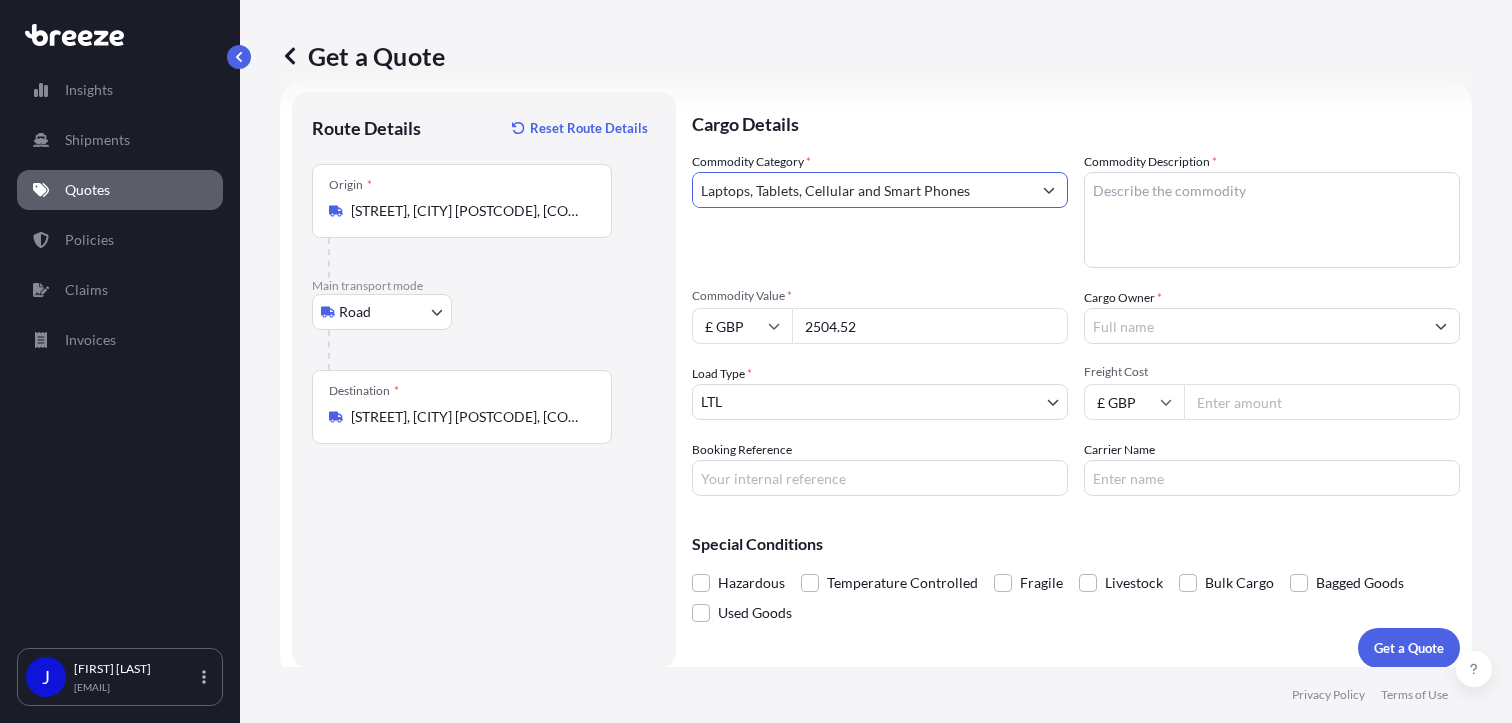 type on "Laptops, Tablets, Cellular and Smart Phones" 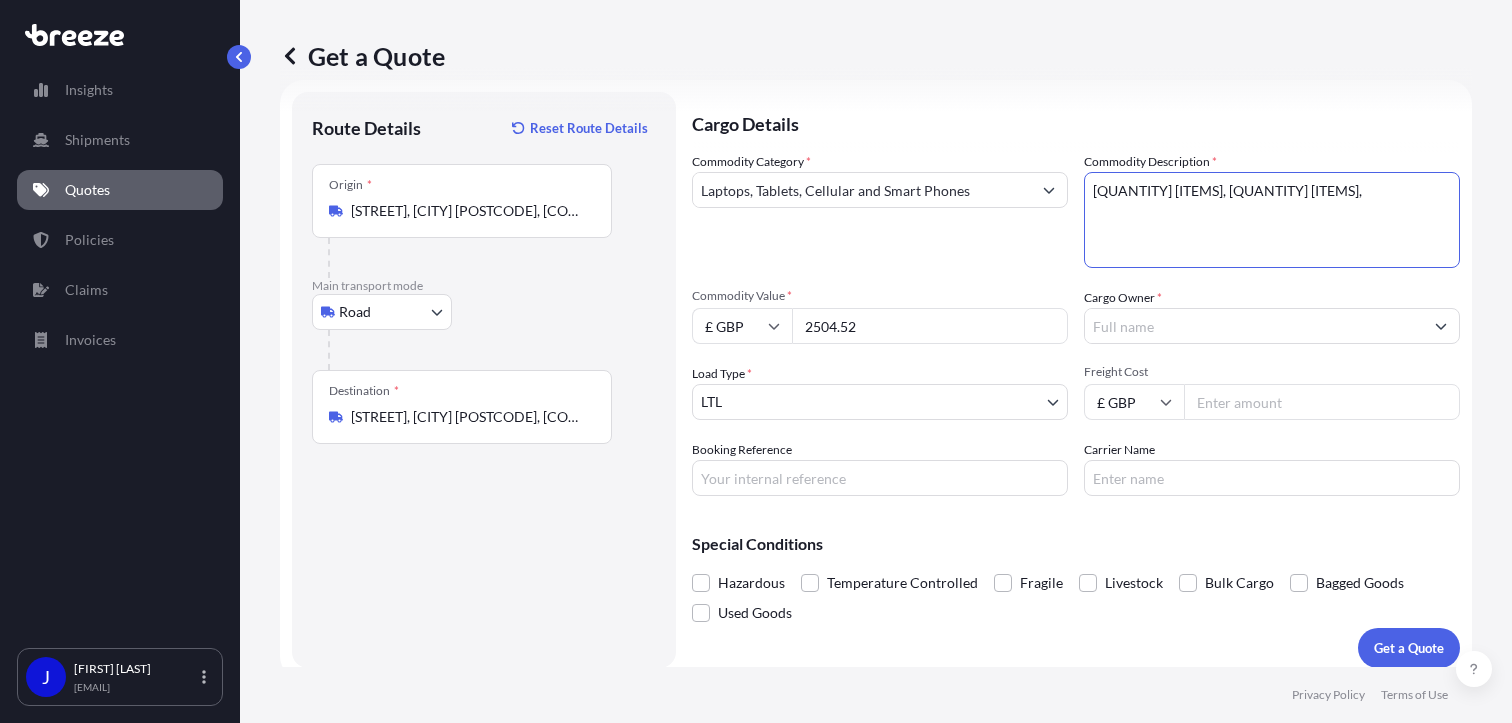 click on "[QUANTITY] [ITEMS], [QUANTITY] [ITEMS]," at bounding box center [1272, 220] 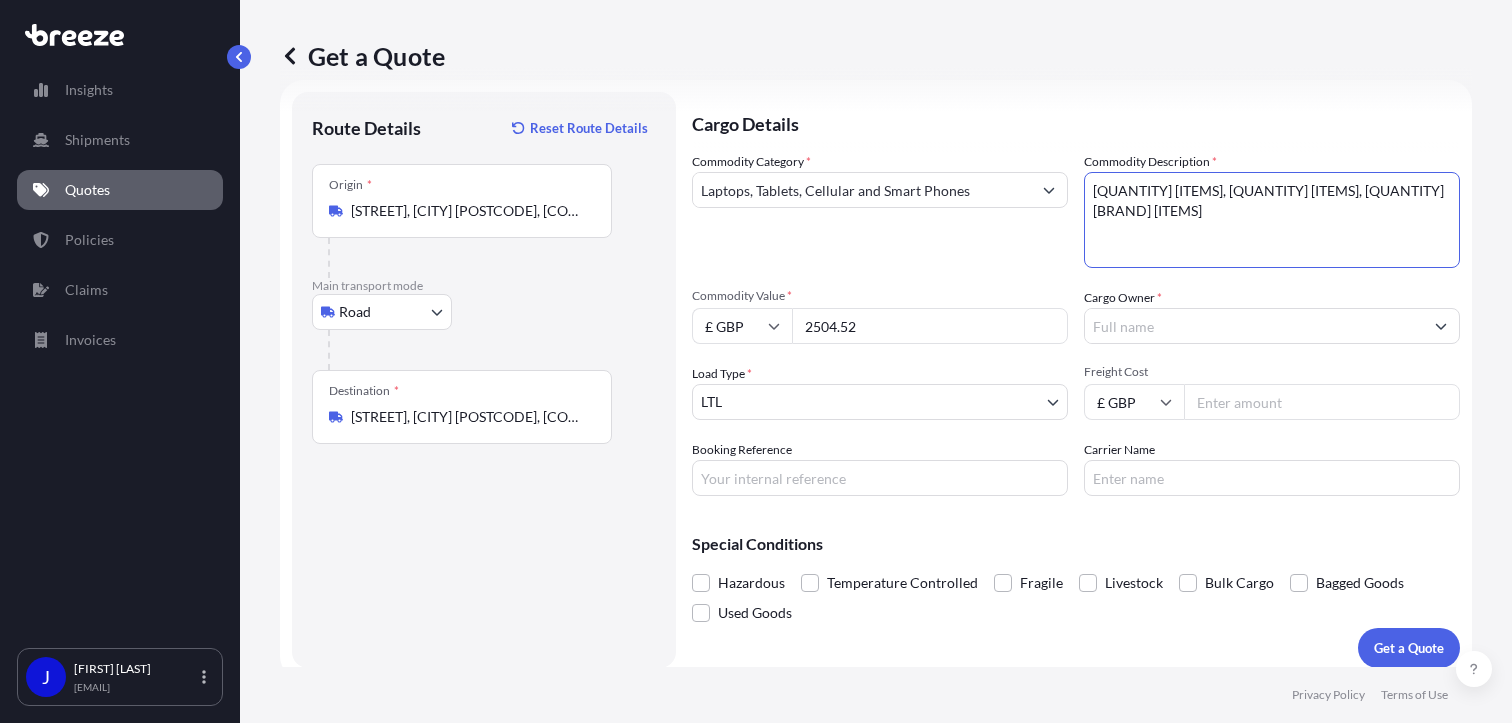 click on "[QUANTITY] [ITEMS], [QUANTITY] [ITEMS], [QUANTITY] [BRAND] [ITEMS]" at bounding box center (1272, 220) 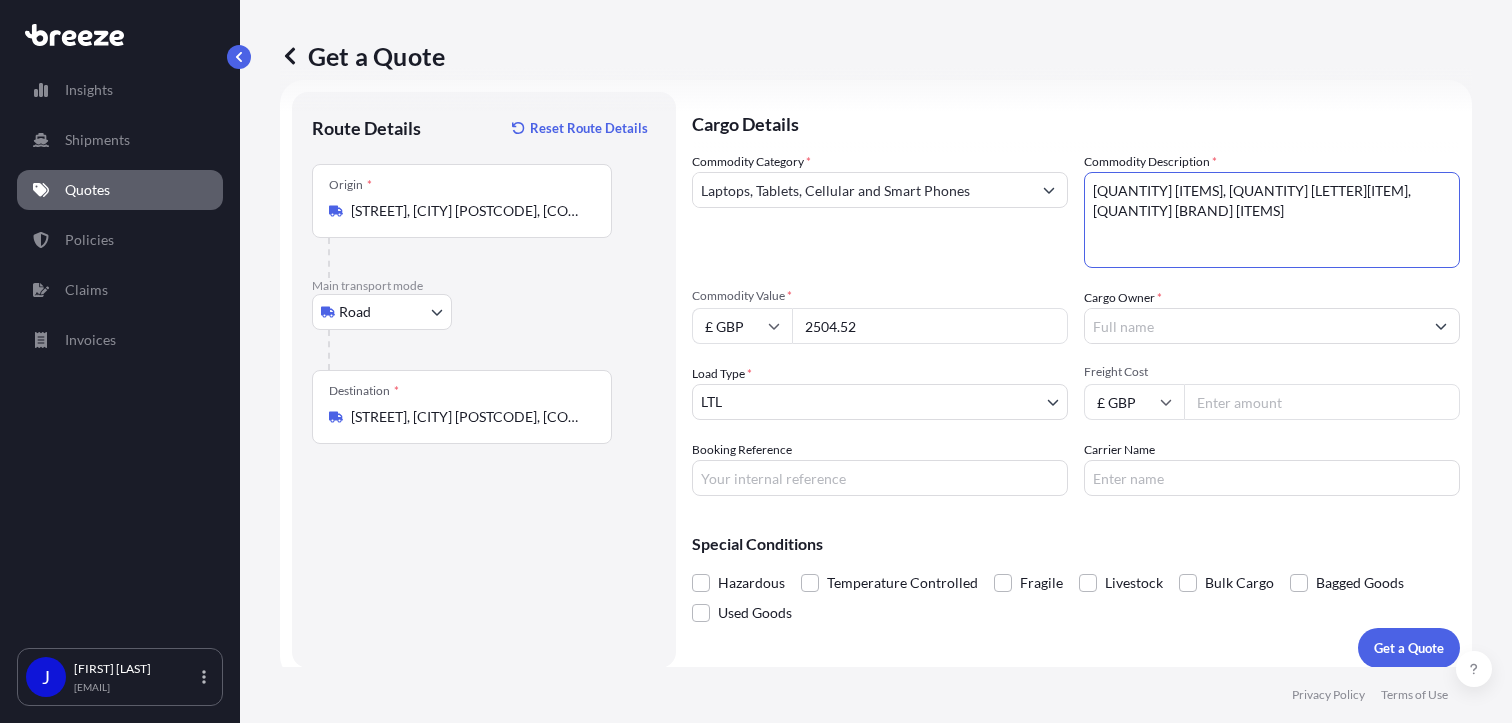 click on "[QUANTITY] [ITEMS], [QUANTITY] [LETTER][ITEM], [QUANTITY] [BRAND] [ITEMS]" at bounding box center [1272, 220] 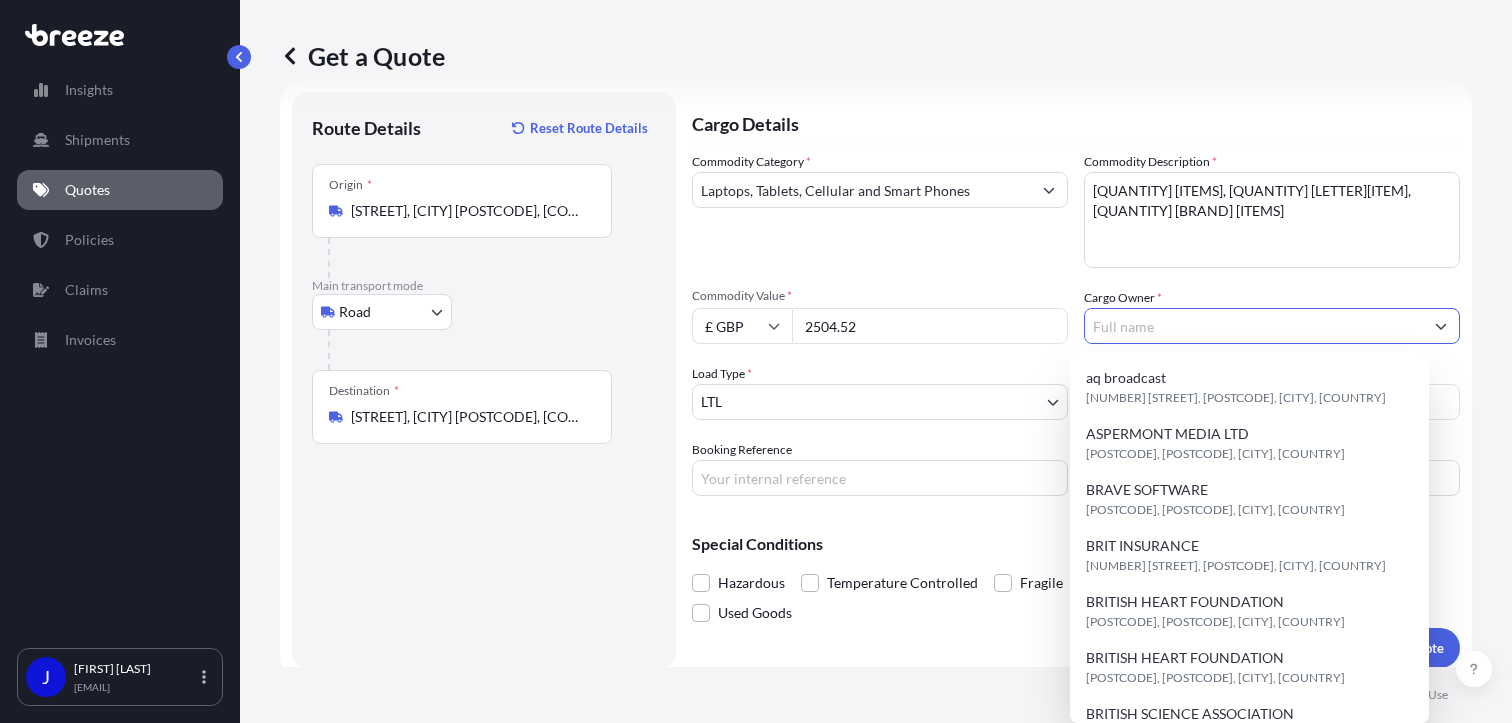 click on "Cargo Owner *" at bounding box center [1254, 326] 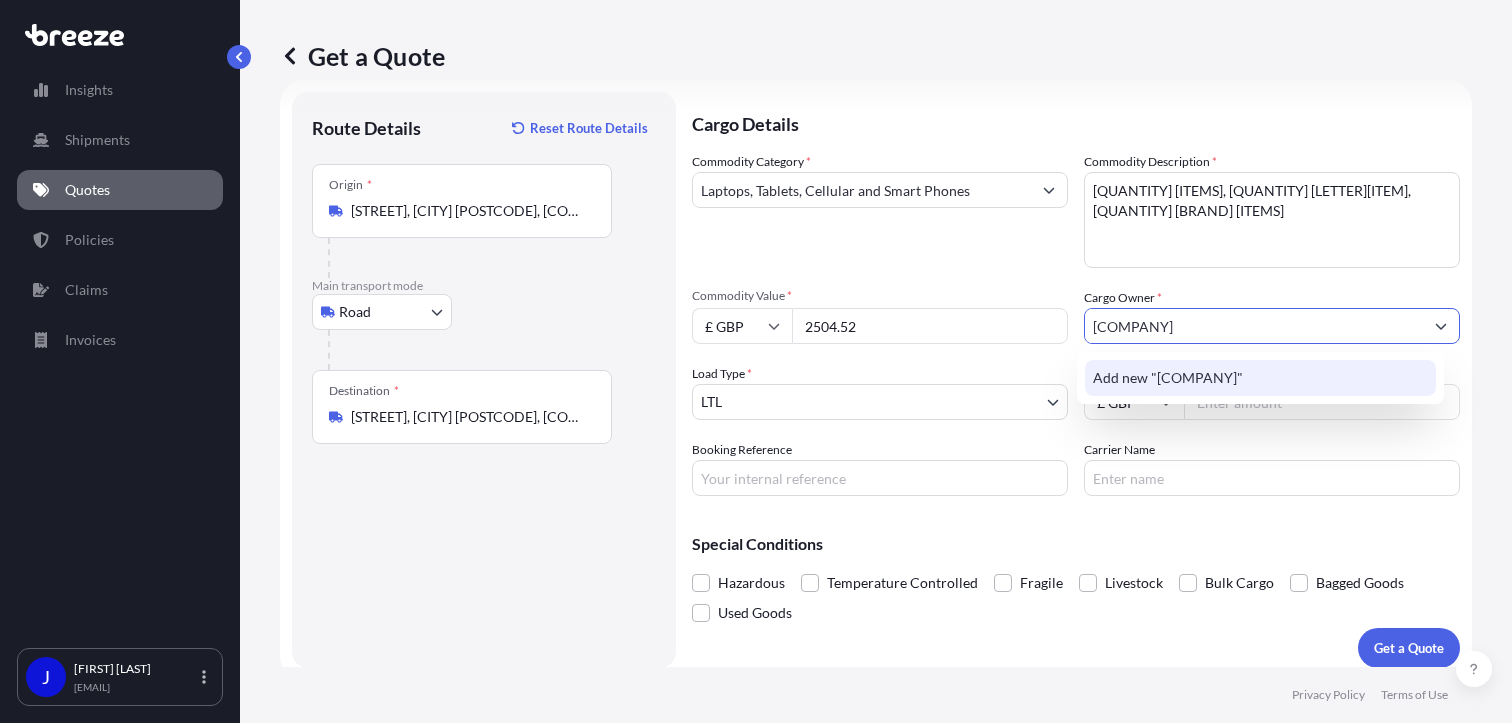 click on "Add new "[COMPANY]"" at bounding box center [1168, 378] 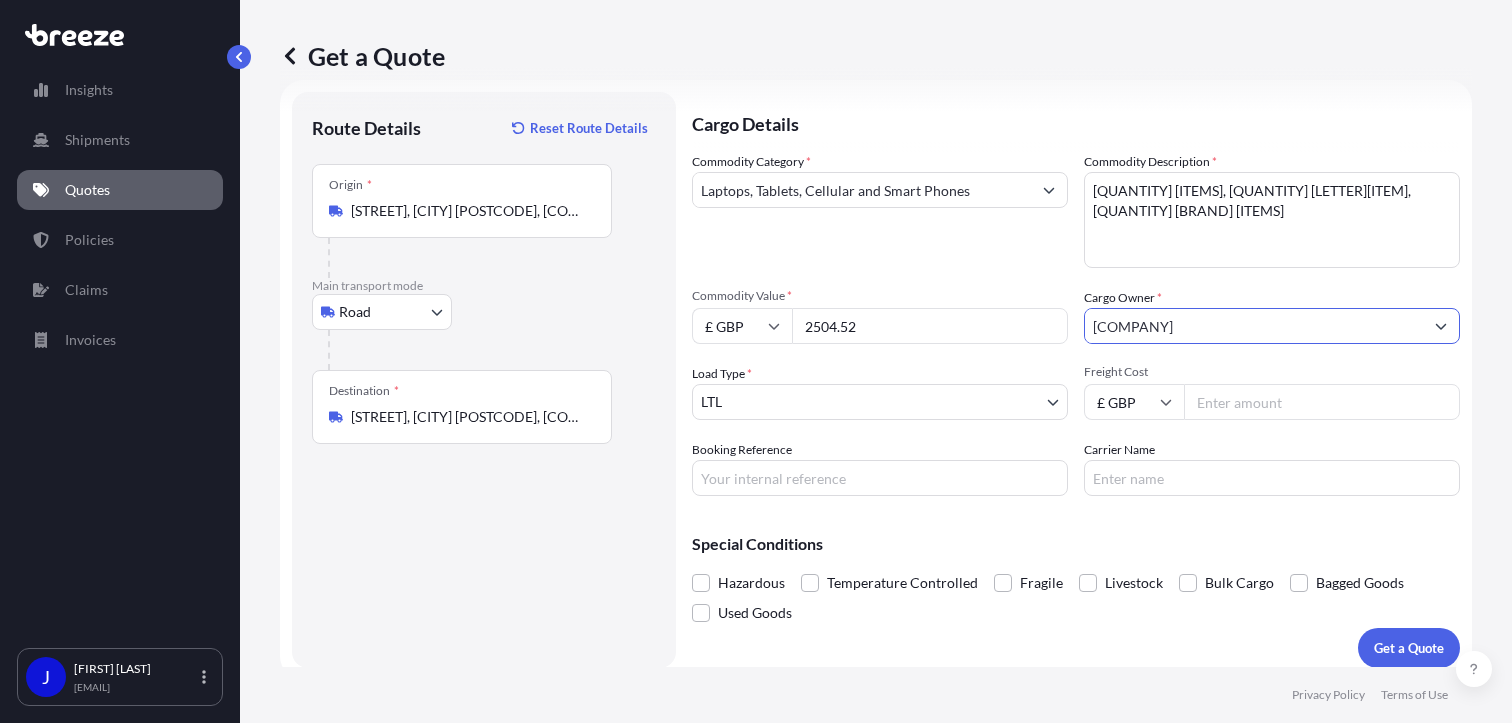 type on "[COMPANY]" 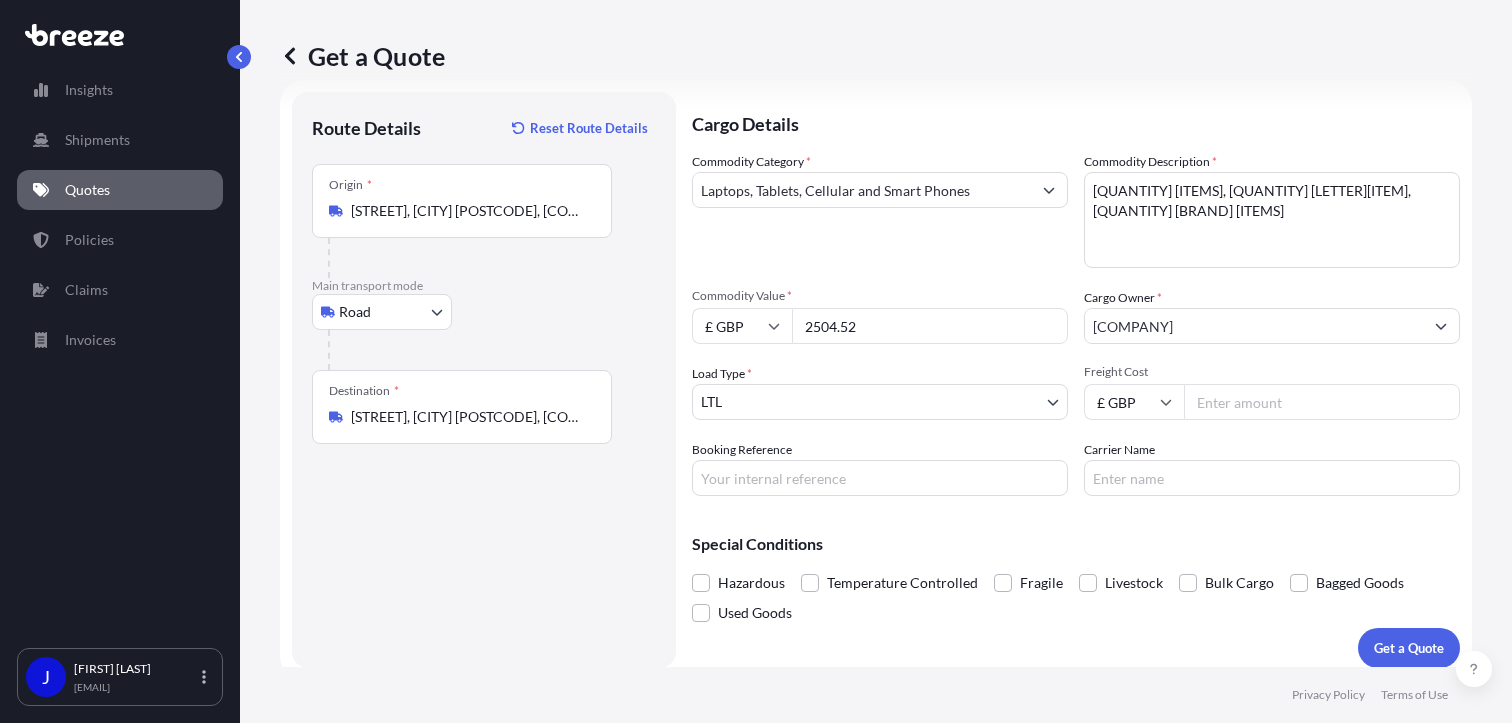 click on "Freight Cost" at bounding box center (1322, 402) 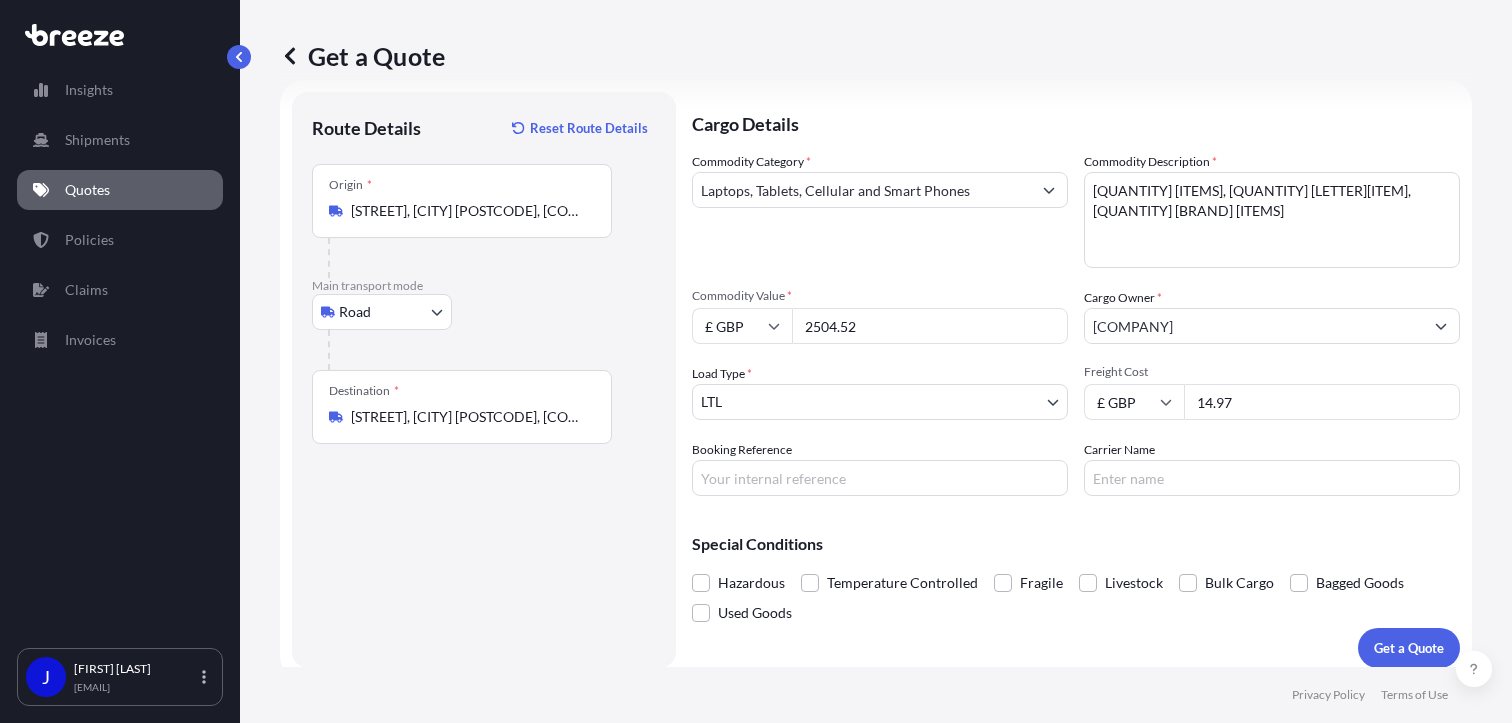 type on "14.97" 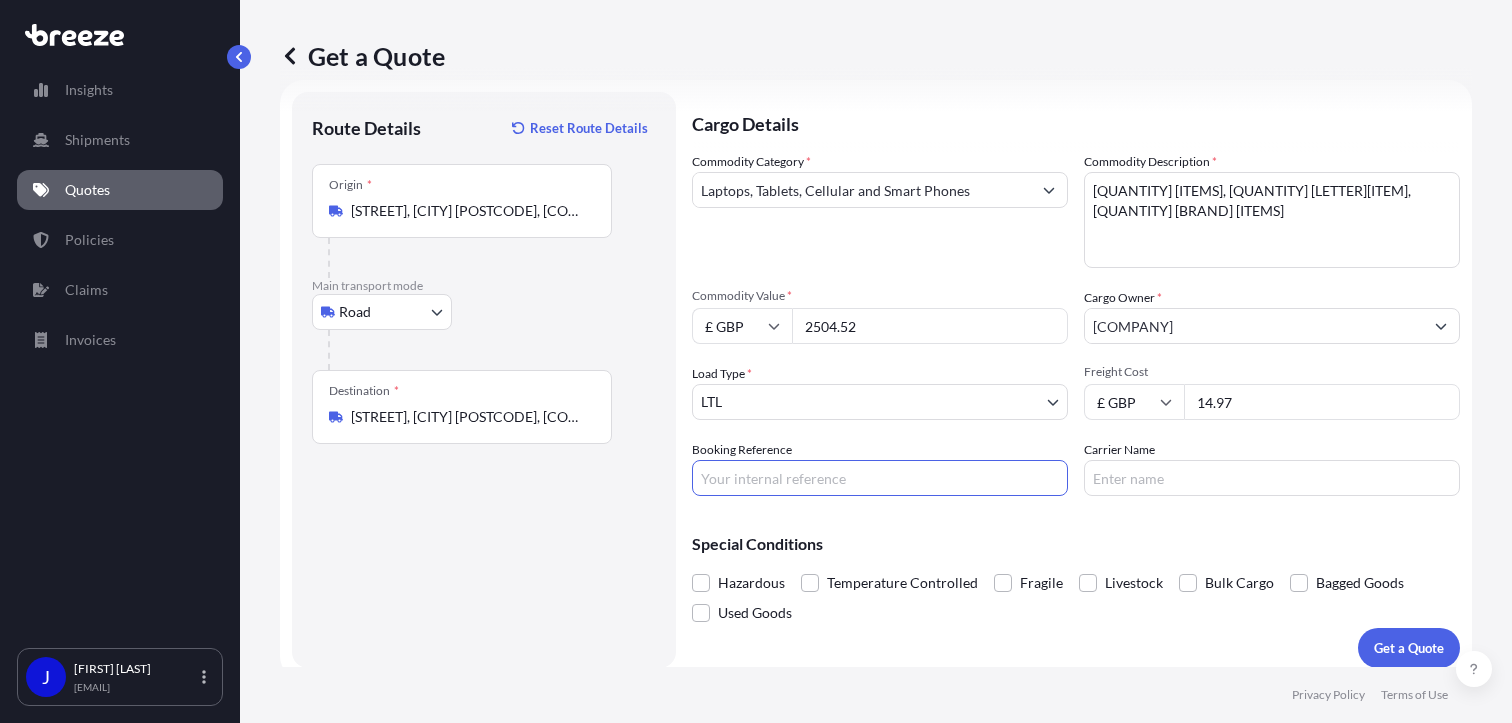 paste on "[NUMBER]" 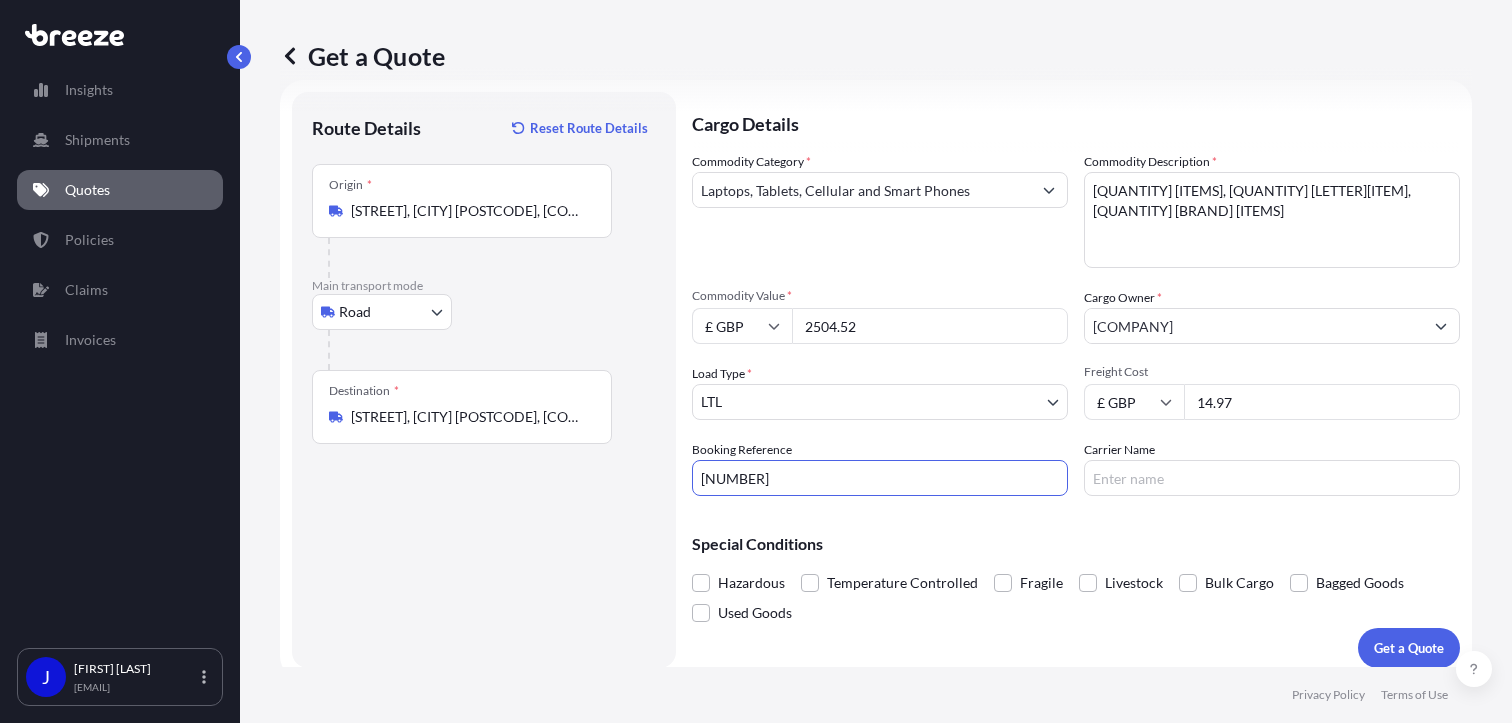 type on "[NUMBER]" 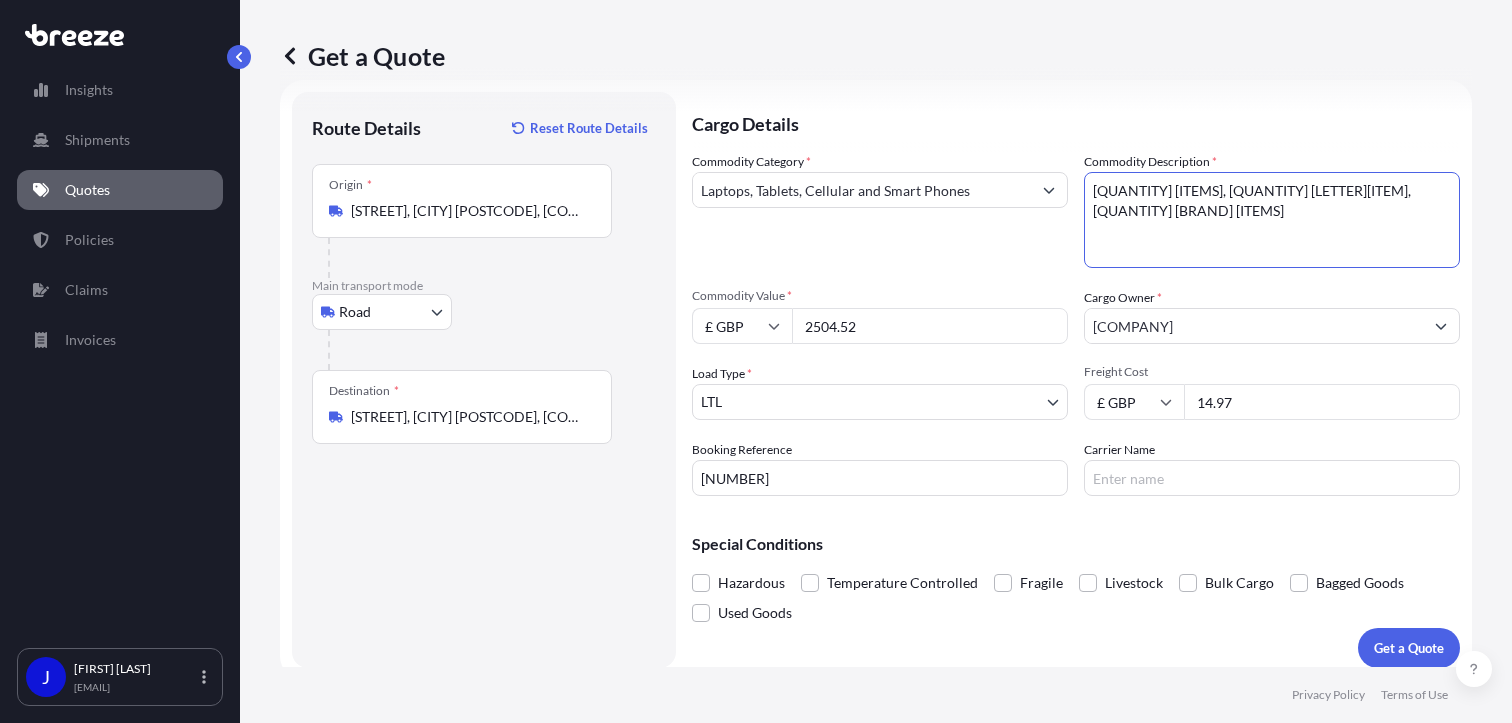 drag, startPoint x: 1084, startPoint y: 191, endPoint x: 1435, endPoint y: 191, distance: 351 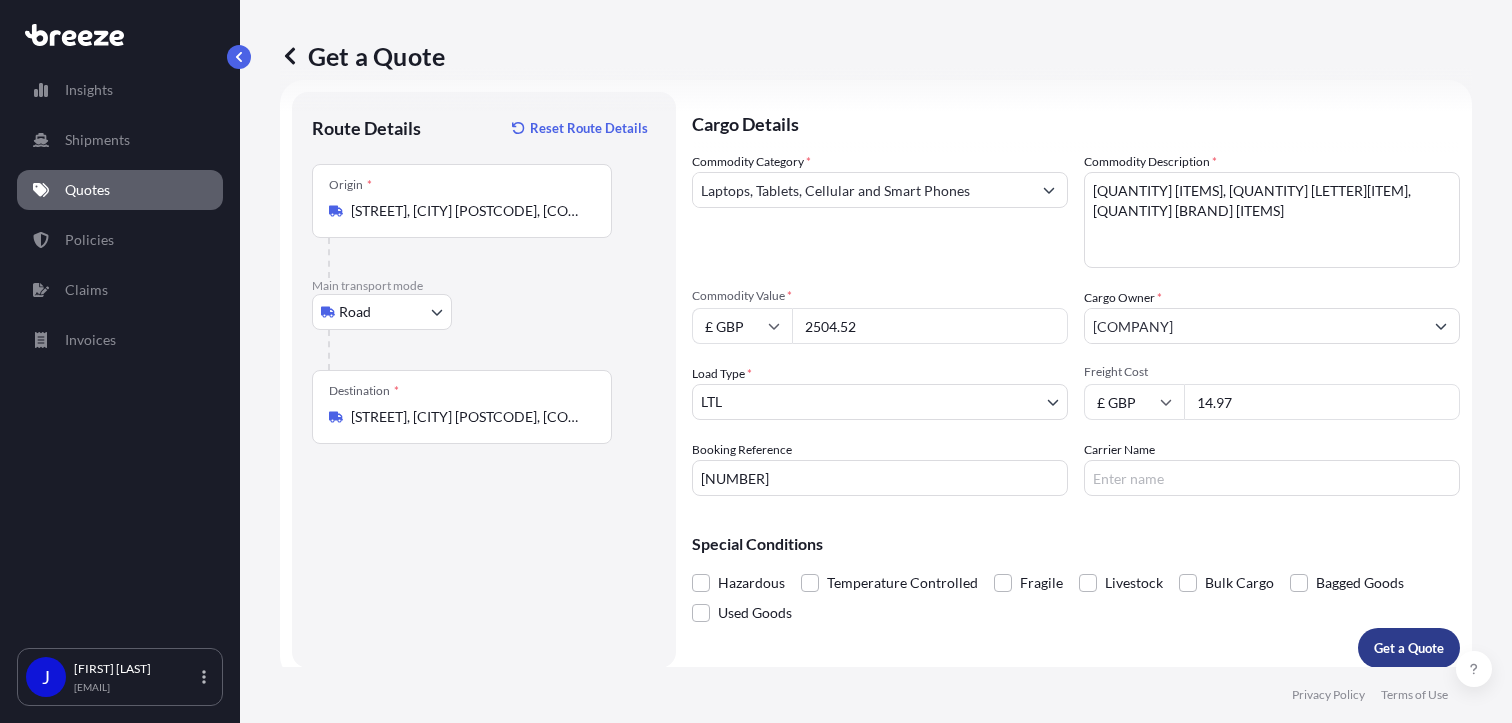 click on "Get a Quote" at bounding box center [1409, 648] 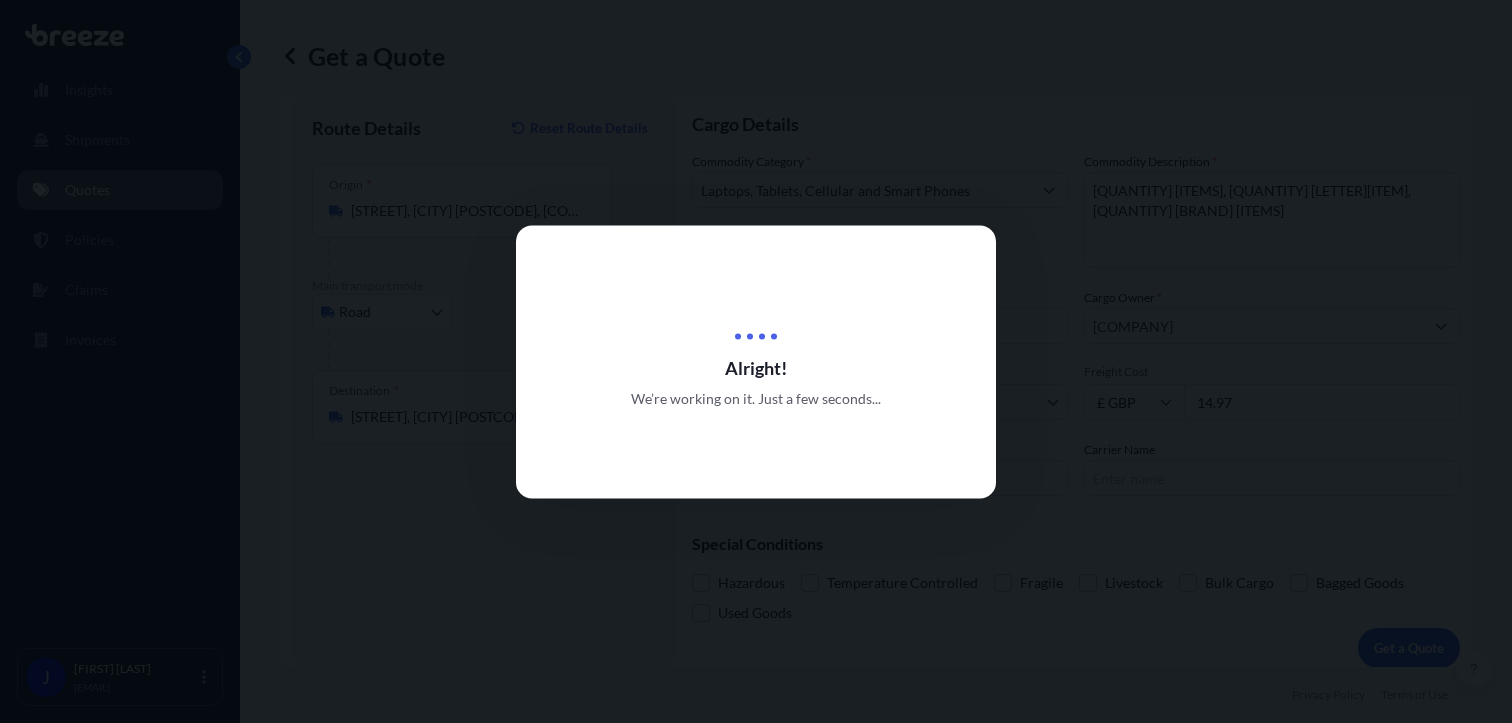 scroll, scrollTop: 0, scrollLeft: 0, axis: both 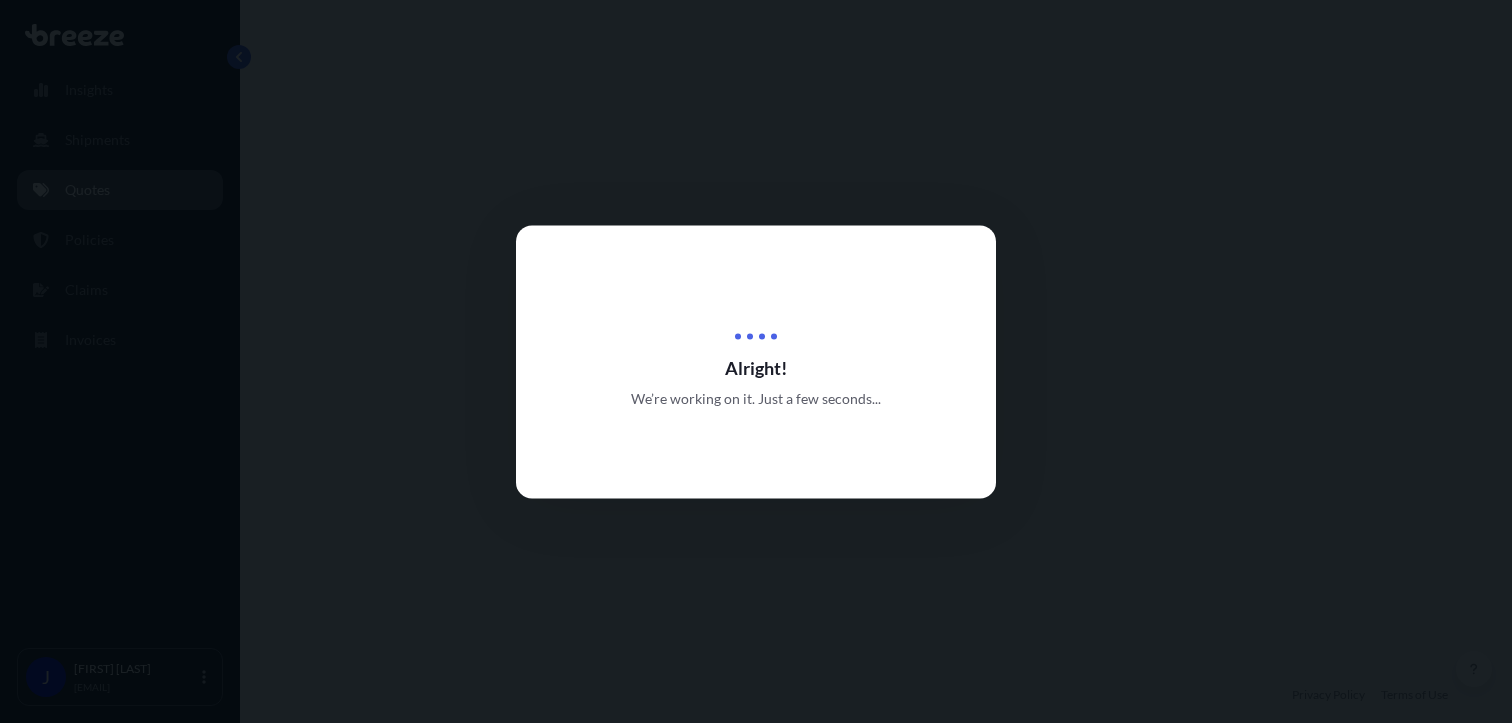 select on "Road" 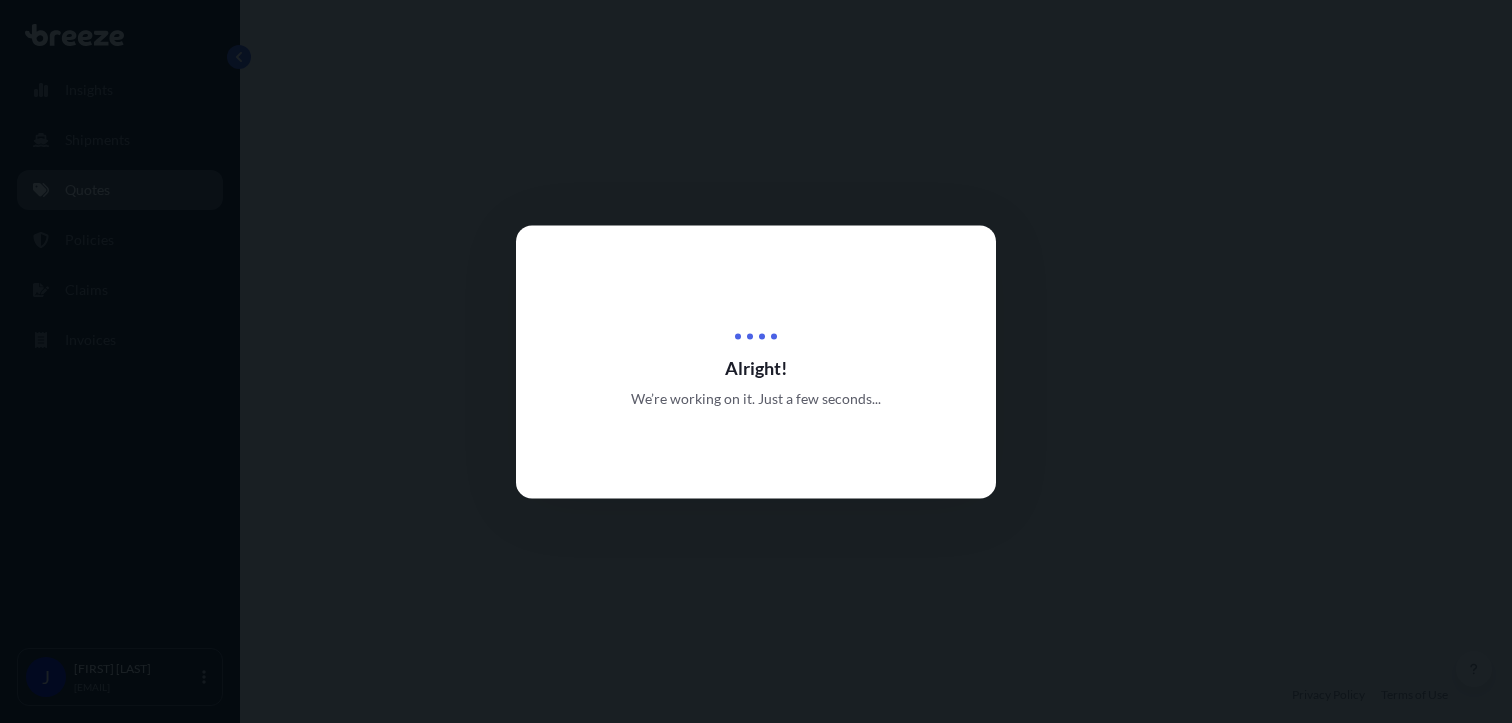 select on "1" 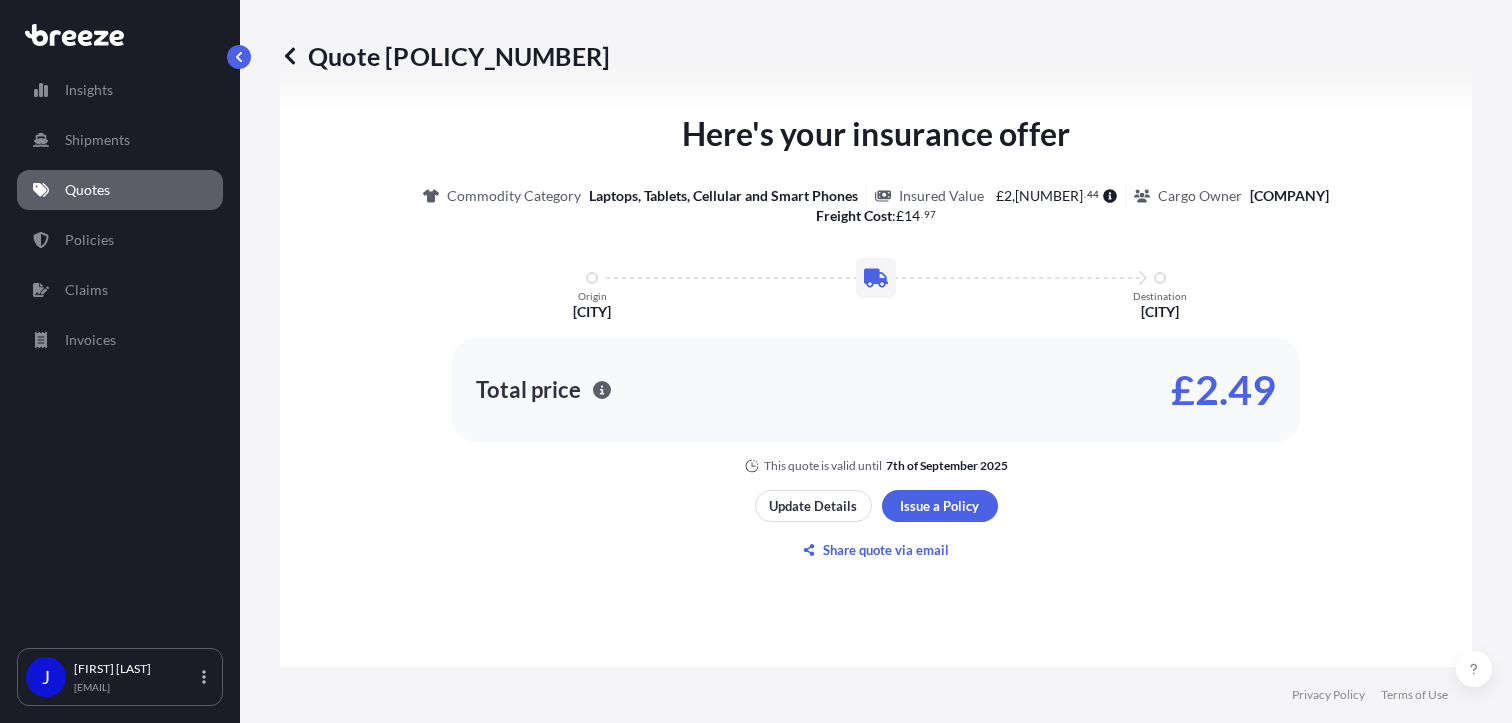 scroll, scrollTop: 1032, scrollLeft: 0, axis: vertical 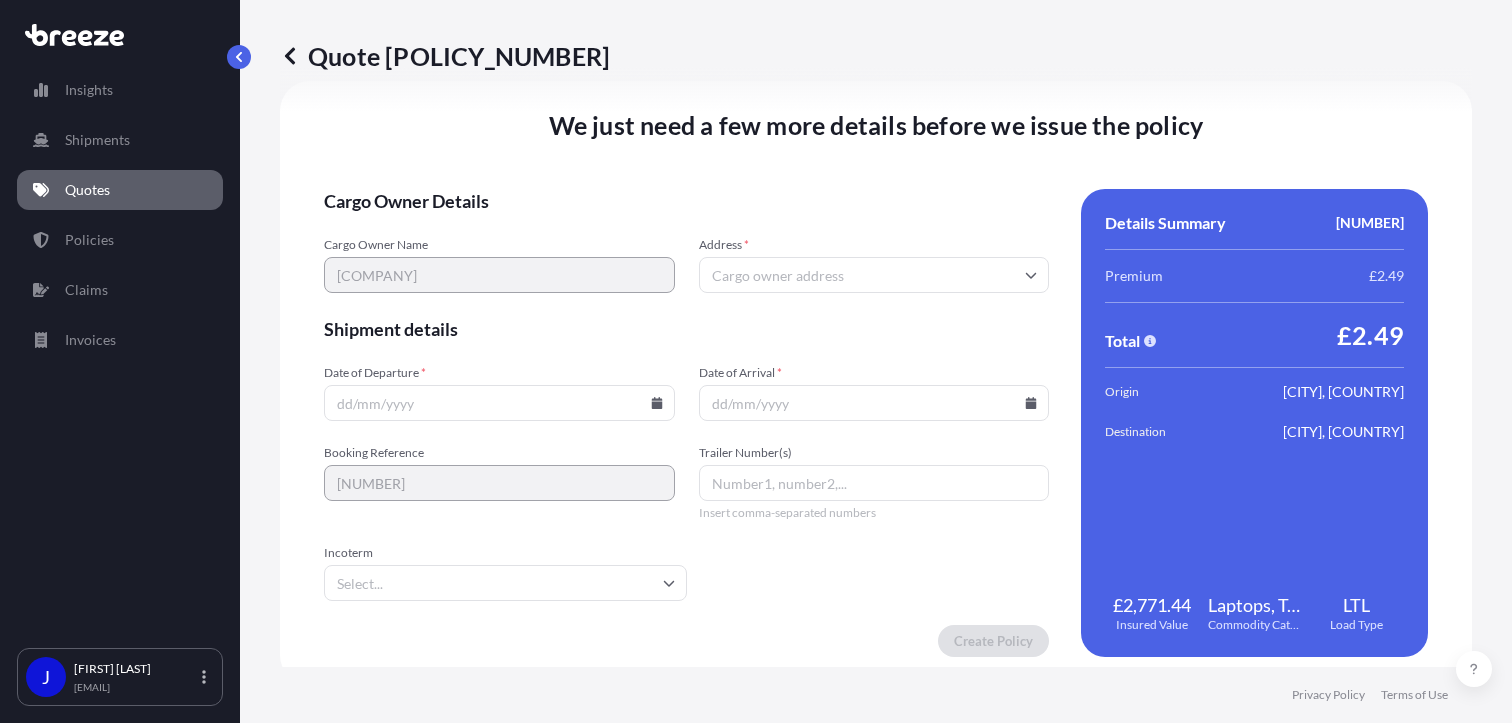 click on "Date of Departure   *" at bounding box center (499, 403) 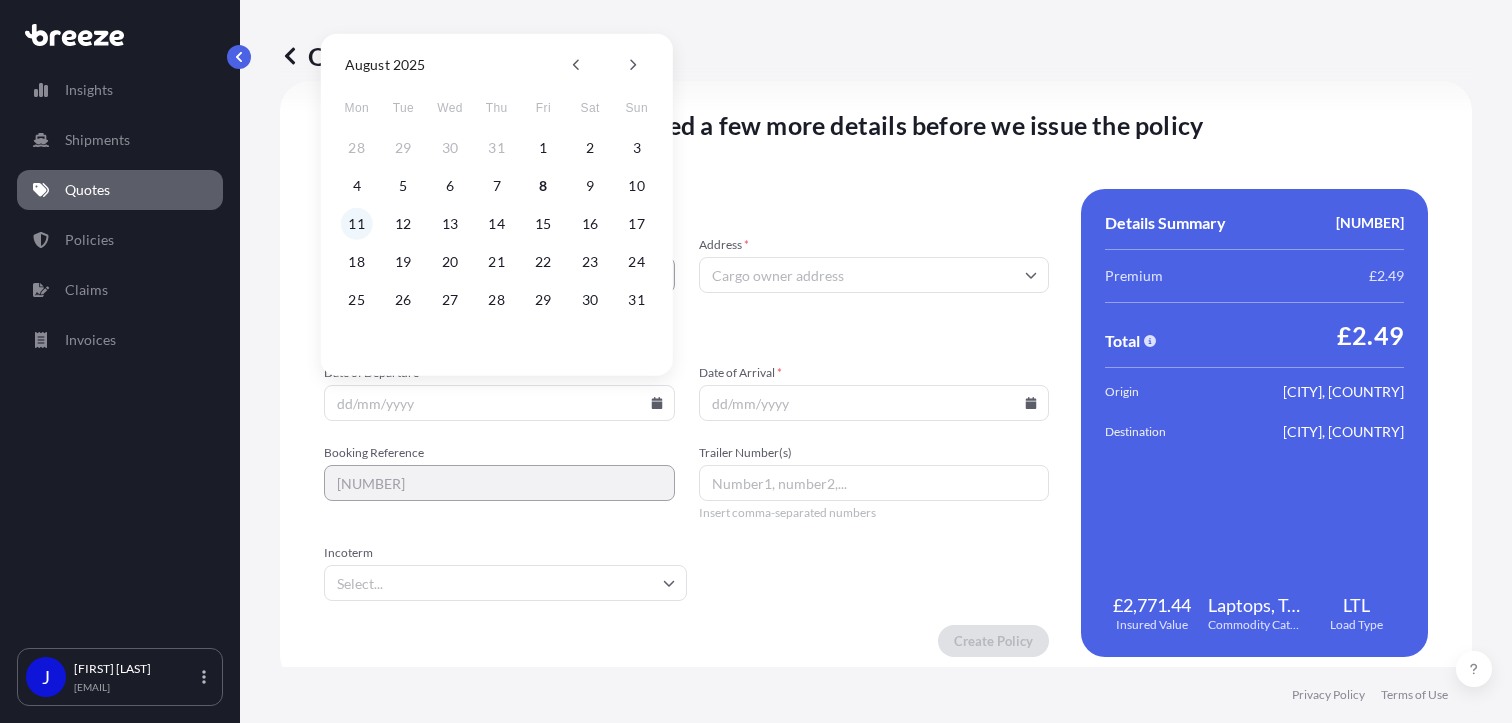 click on "11" at bounding box center [357, 224] 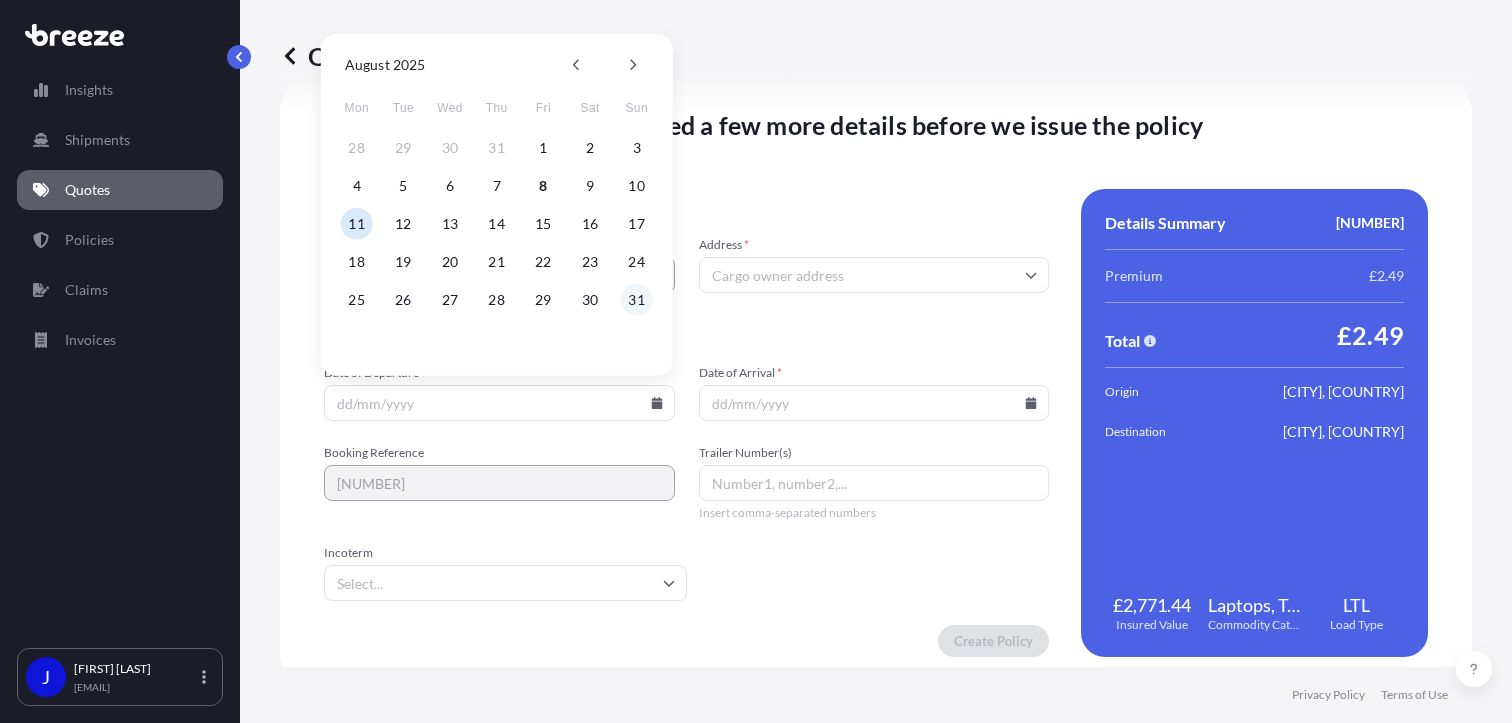 type on "11/08/2025" 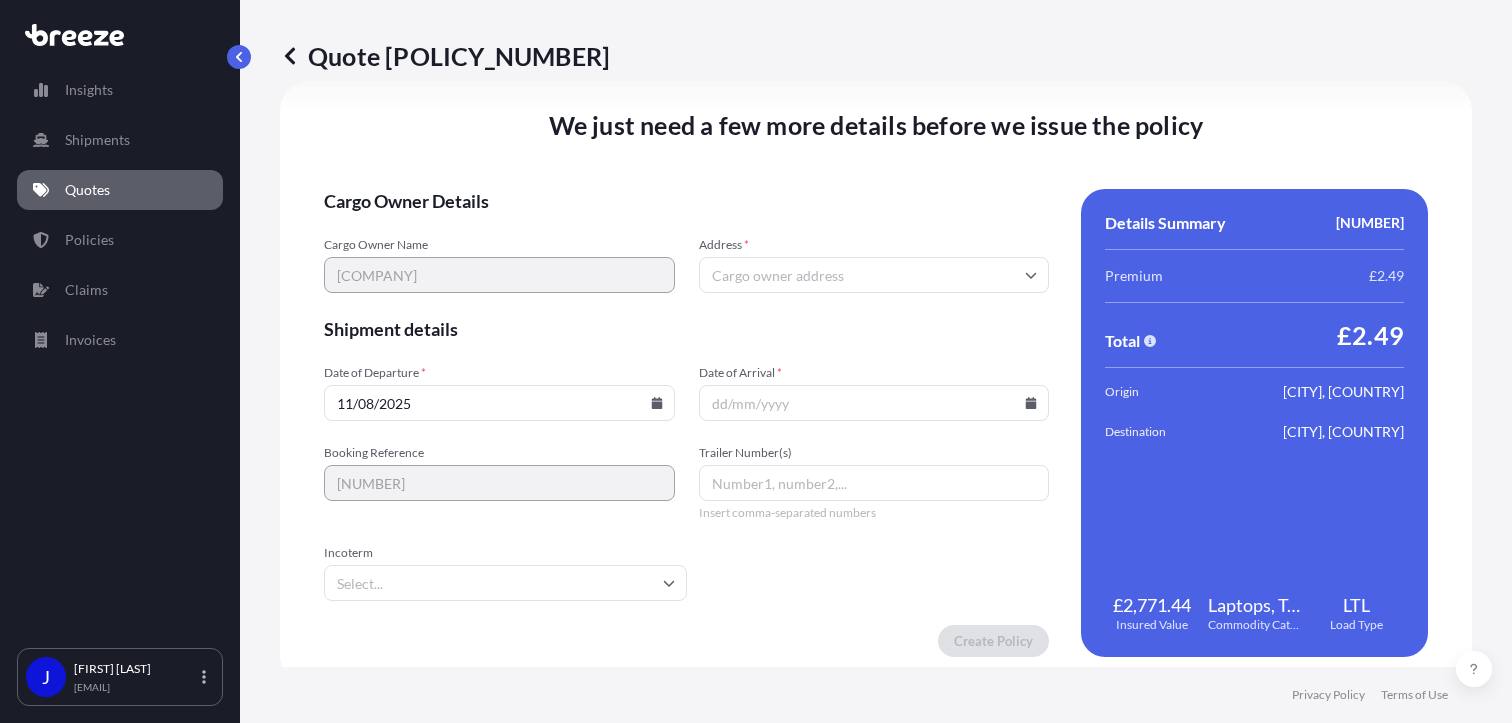 click 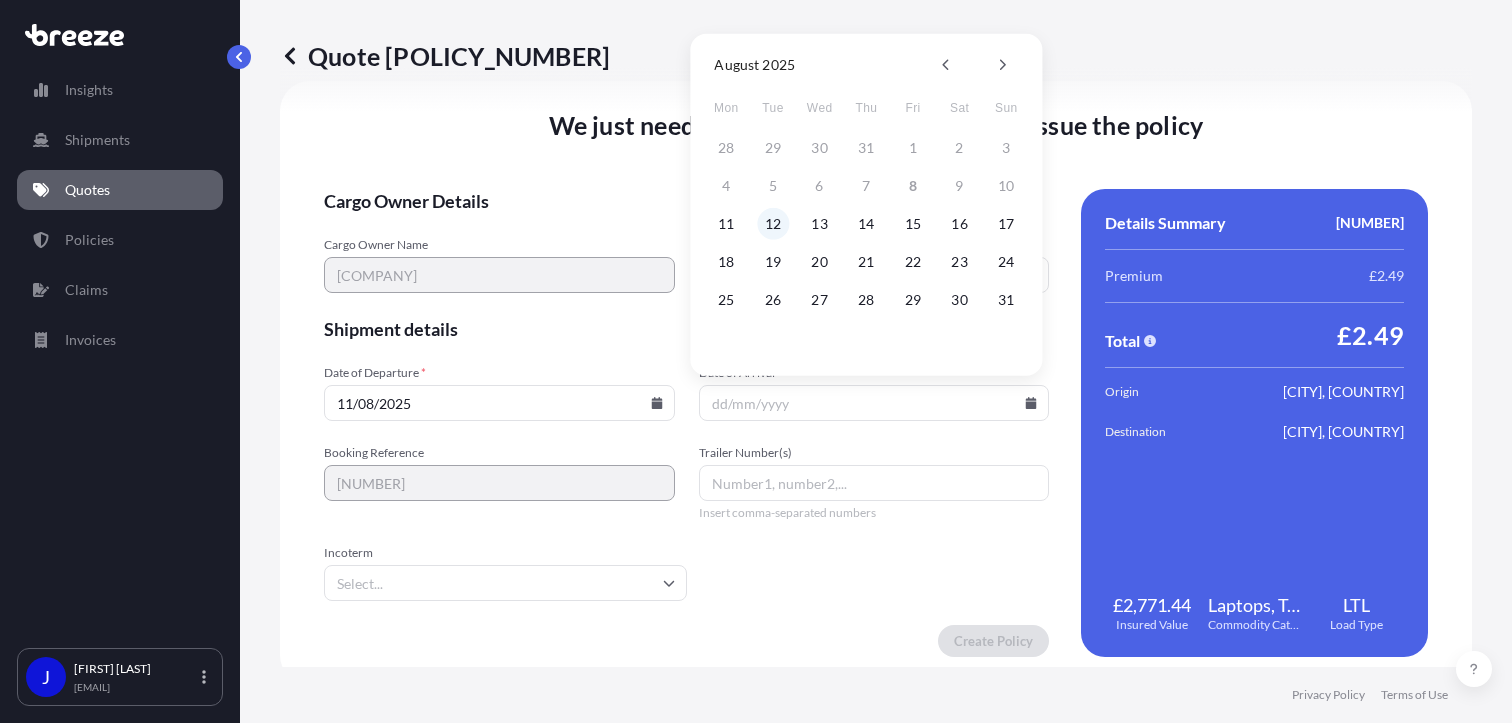 click on "12" at bounding box center [773, 224] 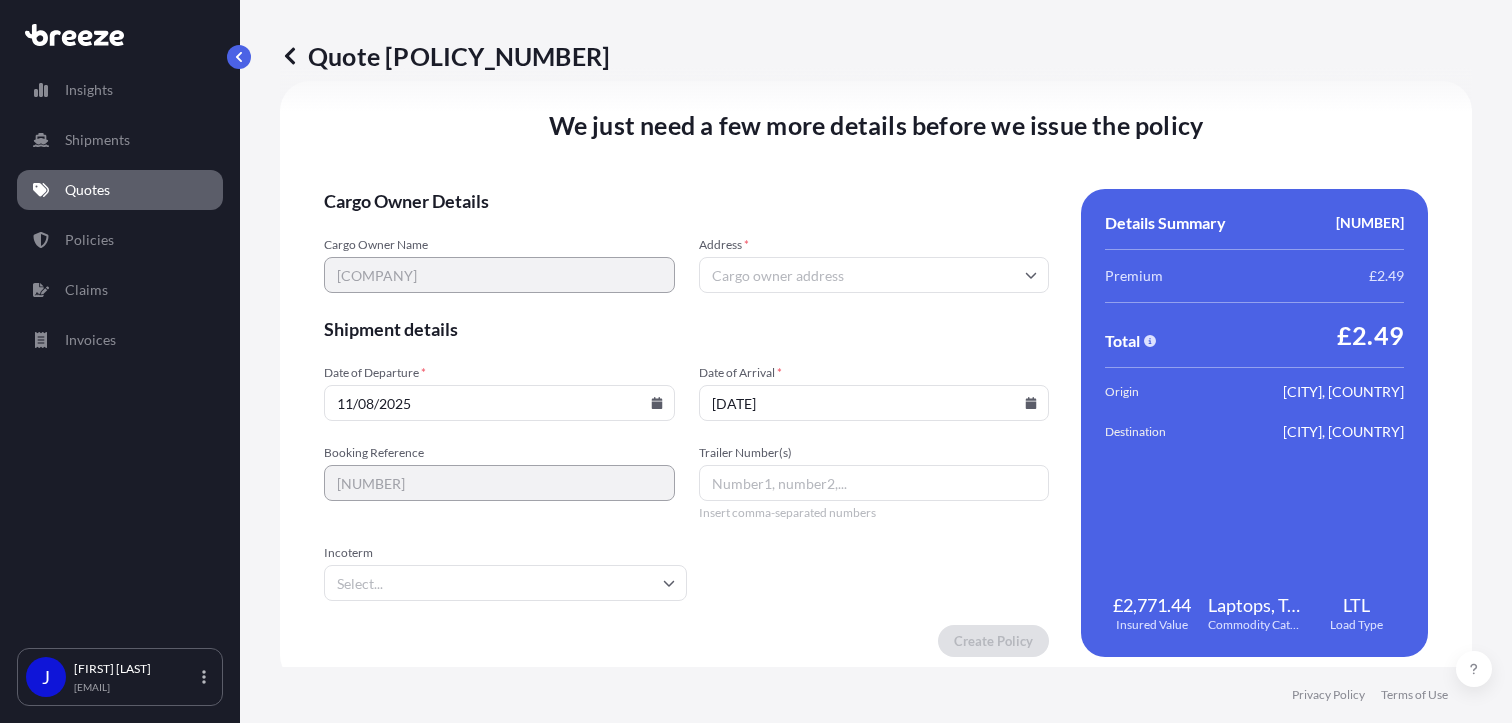 click on "Address   *" at bounding box center (874, 275) 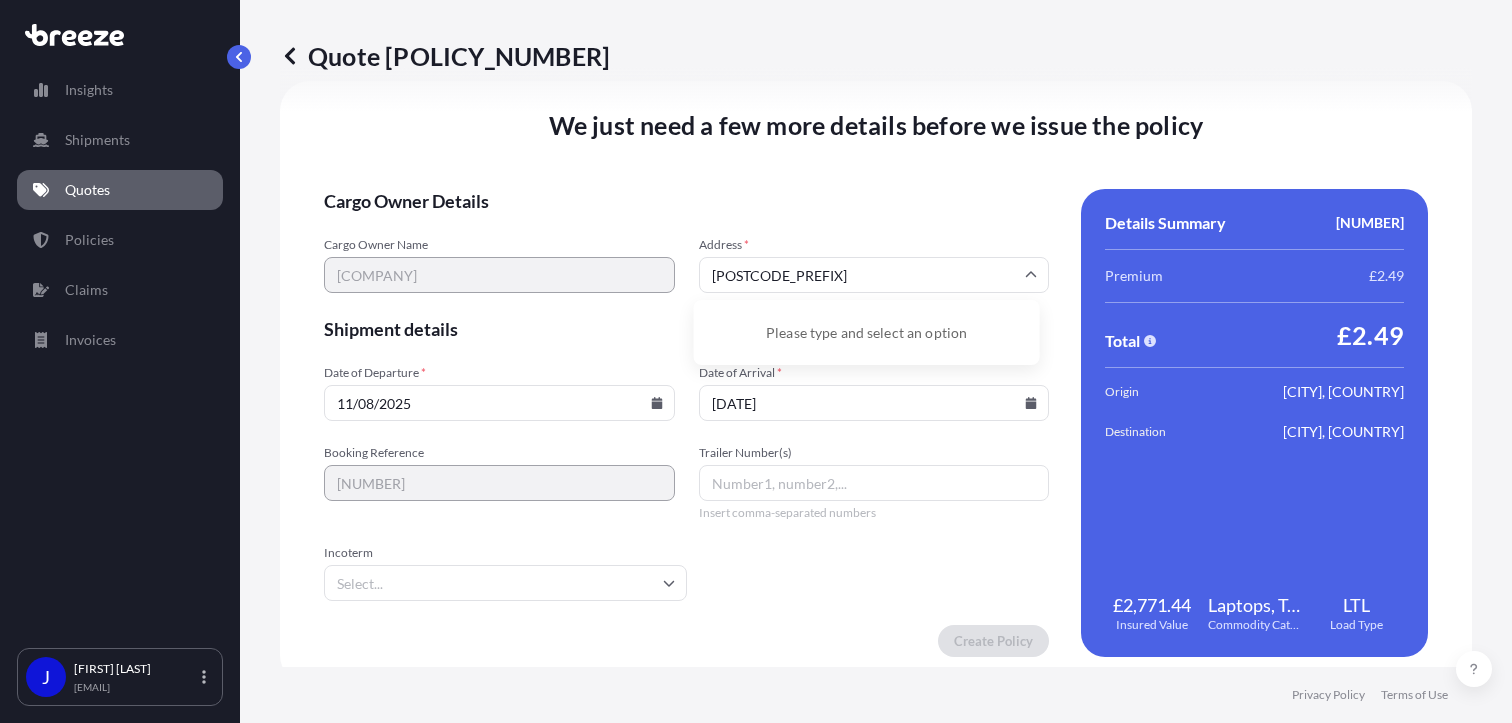 scroll, scrollTop: 2515, scrollLeft: 0, axis: vertical 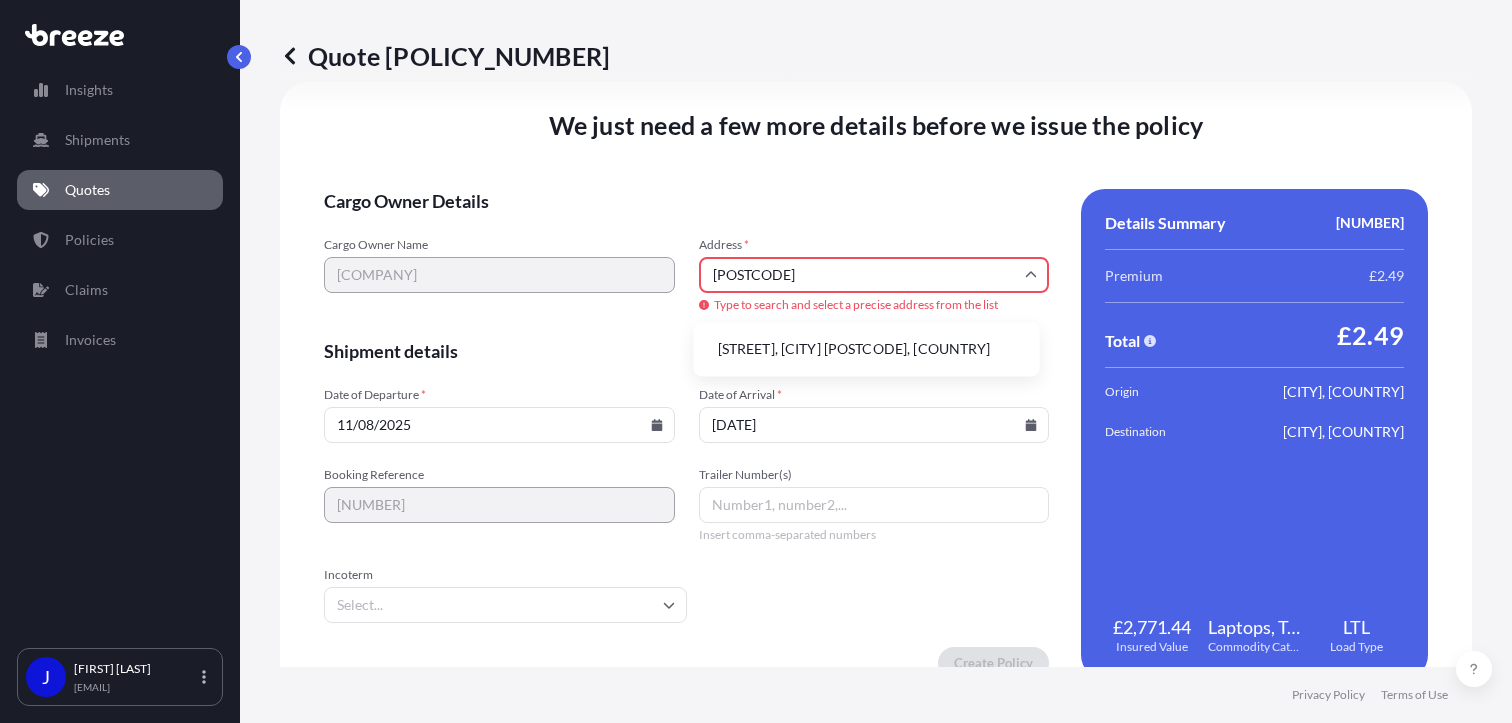 click on "[STREET], [CITY] [POSTCODE], [COUNTRY]" at bounding box center [867, 349] 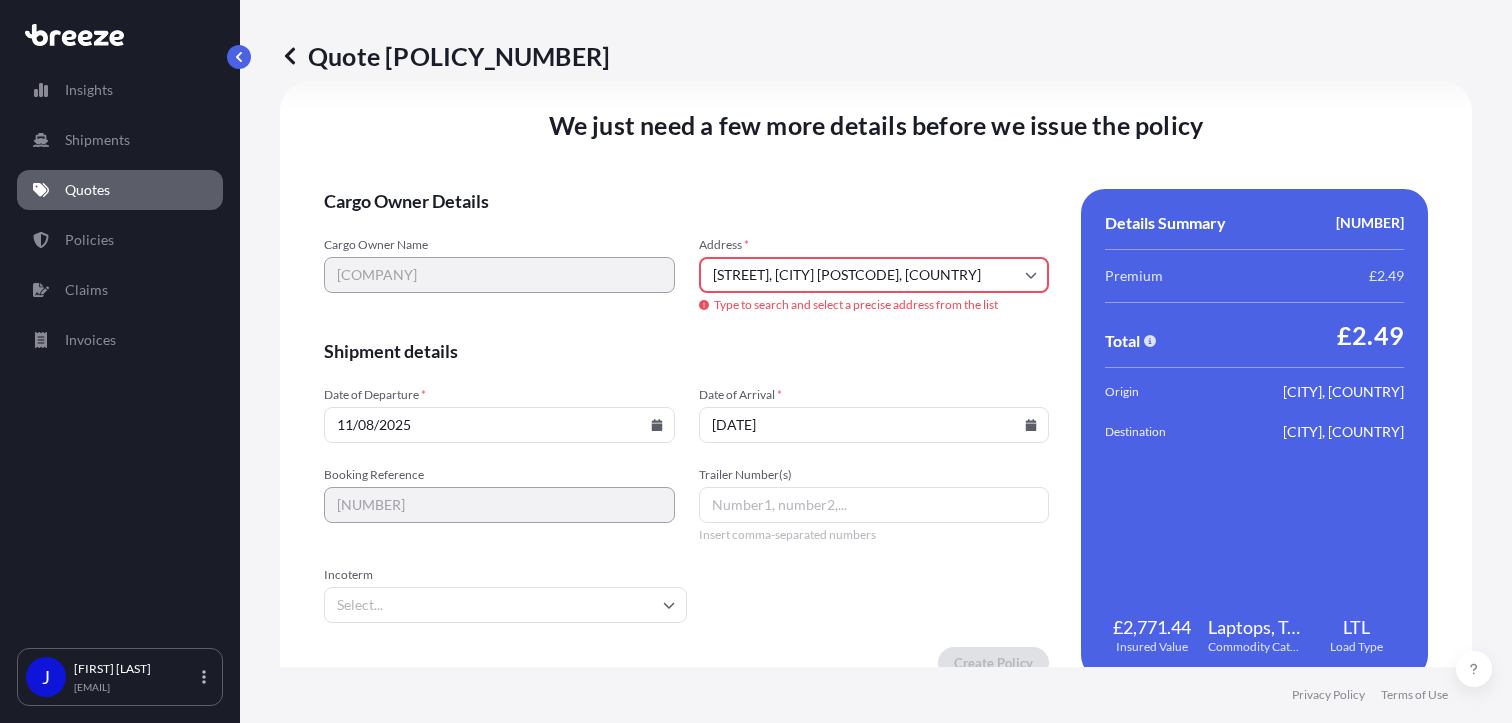 type on "[STREET], [CITY] [POSTCODE], [COUNTRY]" 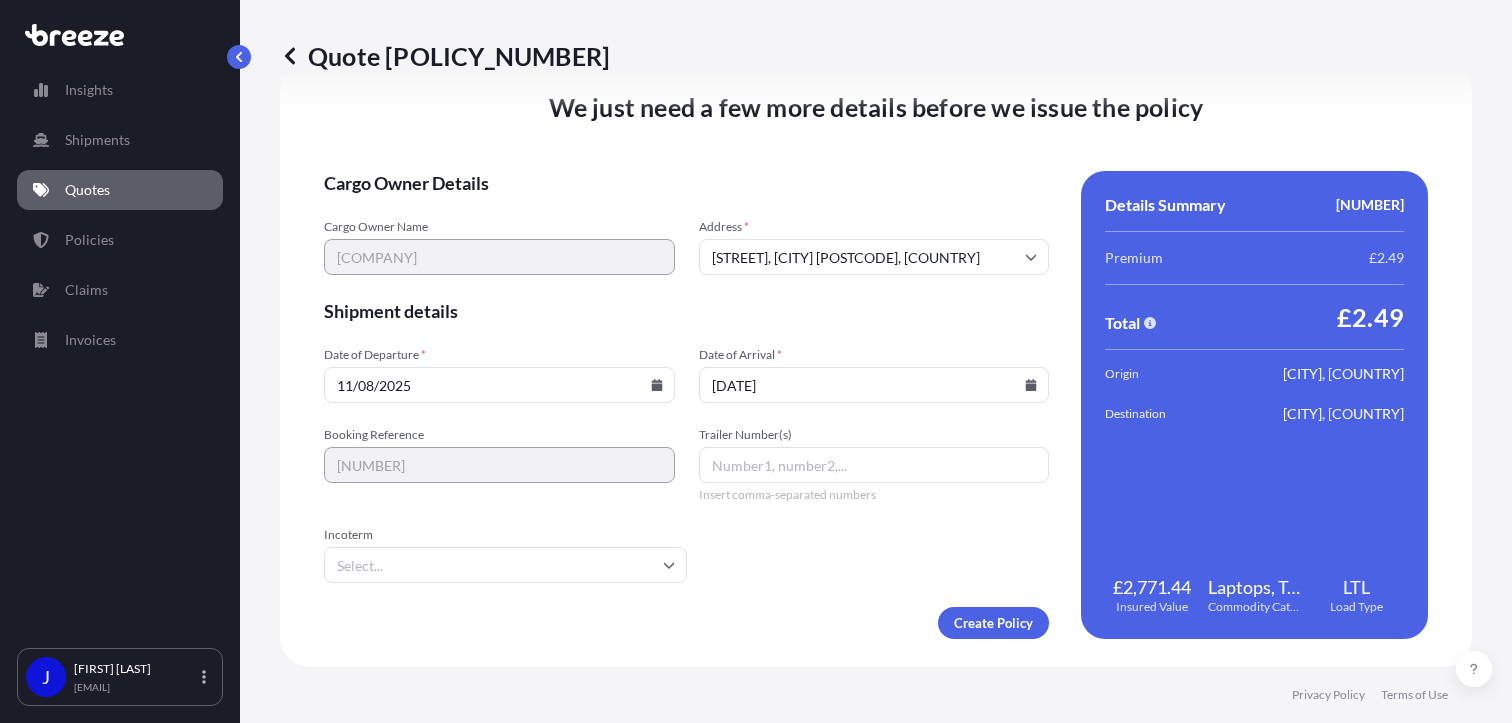 scroll, scrollTop: 2493, scrollLeft: 0, axis: vertical 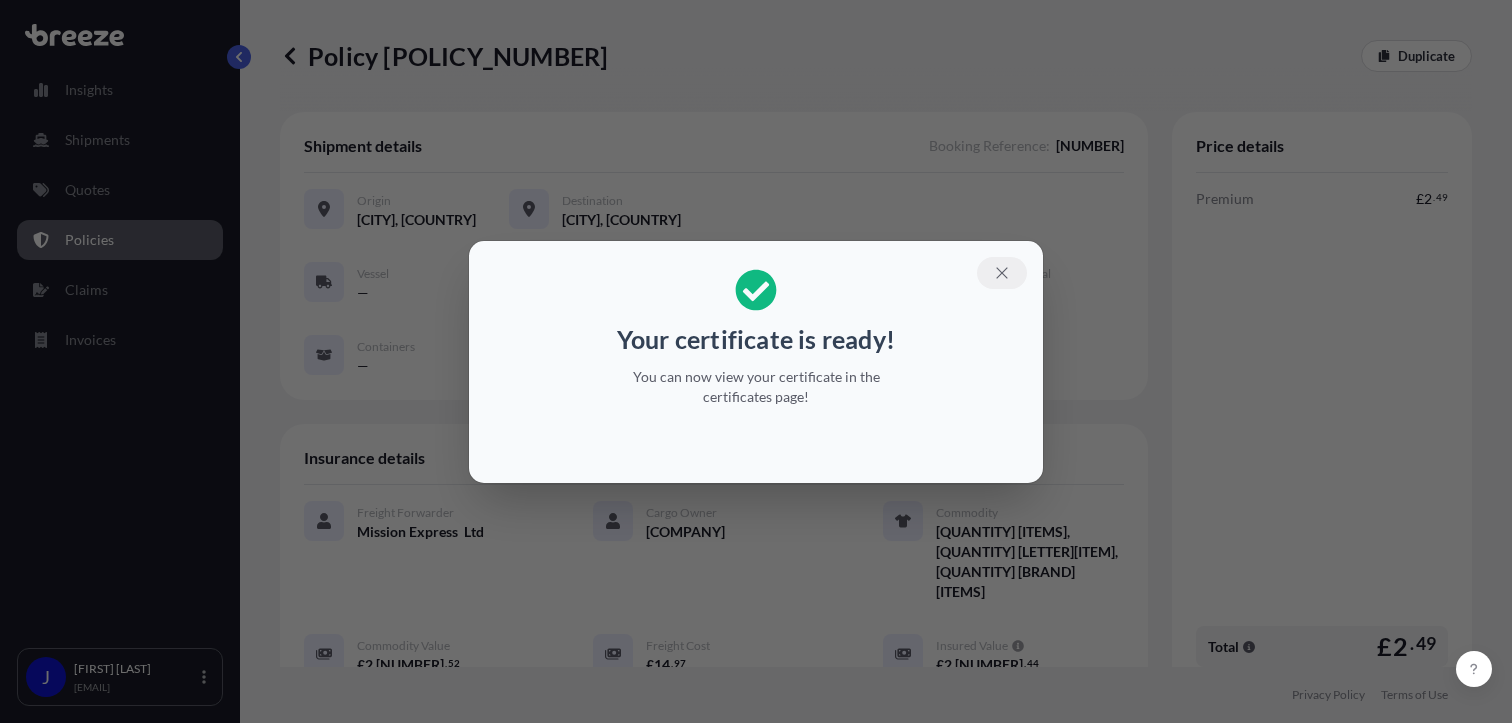 click 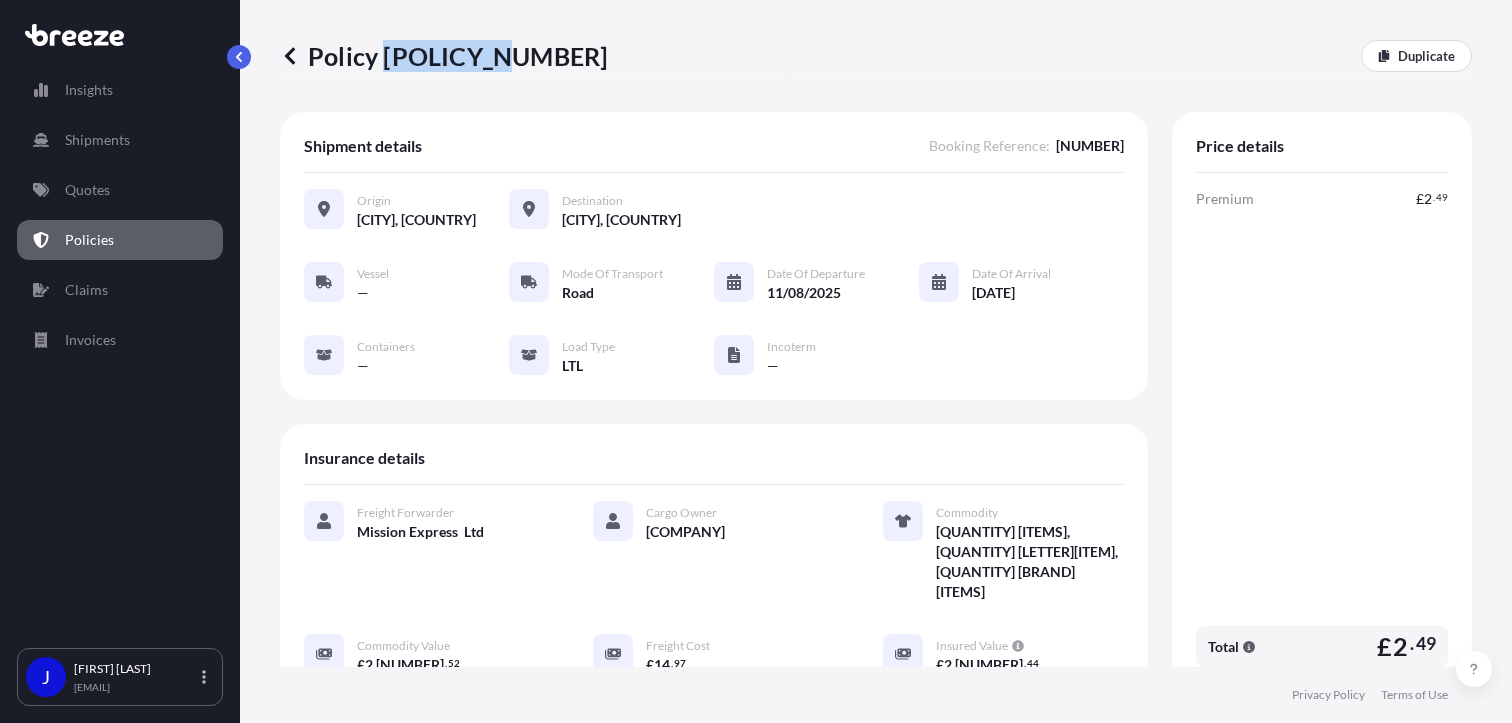 drag, startPoint x: 387, startPoint y: 54, endPoint x: 517, endPoint y: 59, distance: 130.09612 